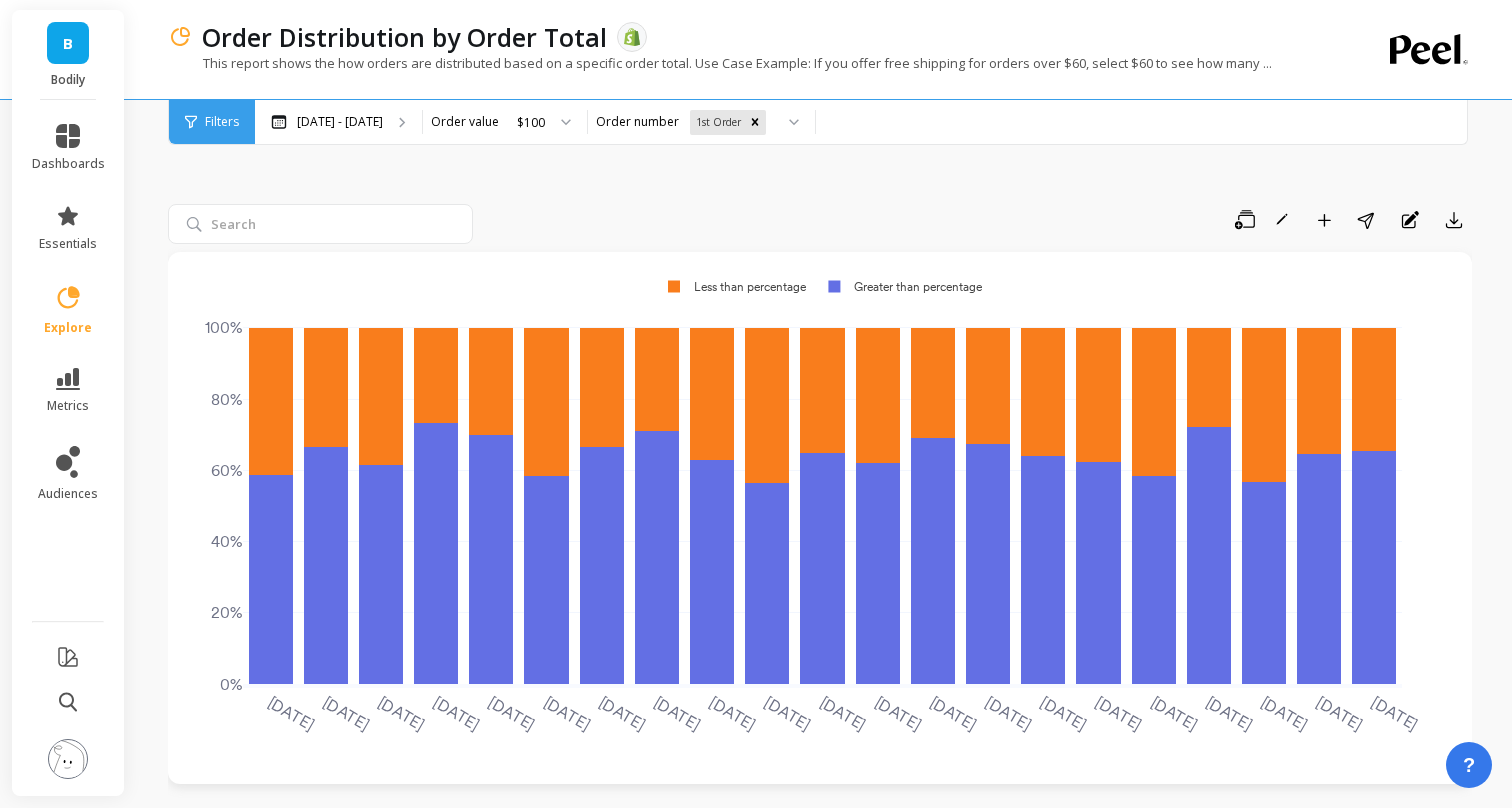 scroll, scrollTop: 0, scrollLeft: 0, axis: both 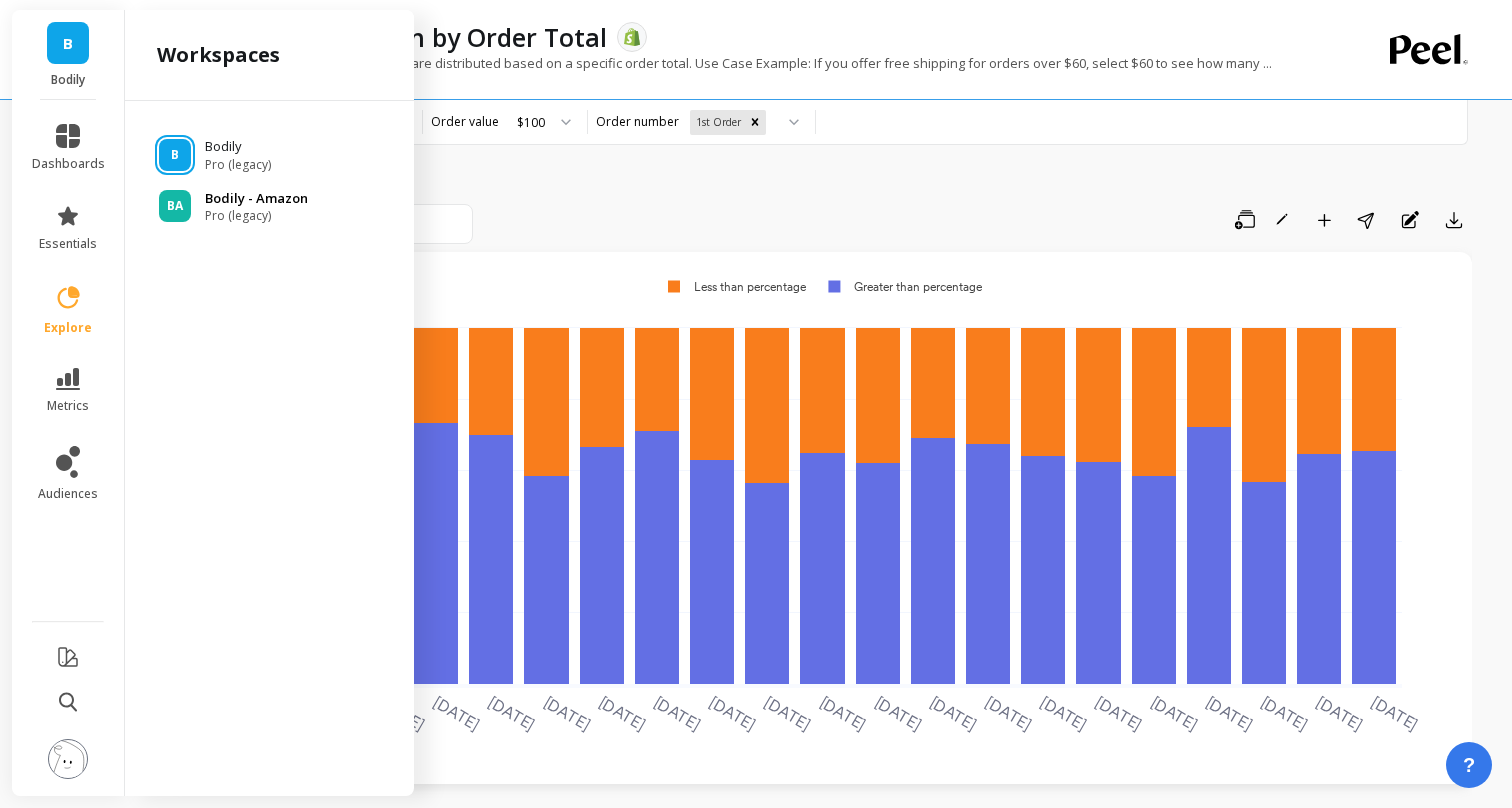 click on "Pro (legacy)" at bounding box center [256, 216] 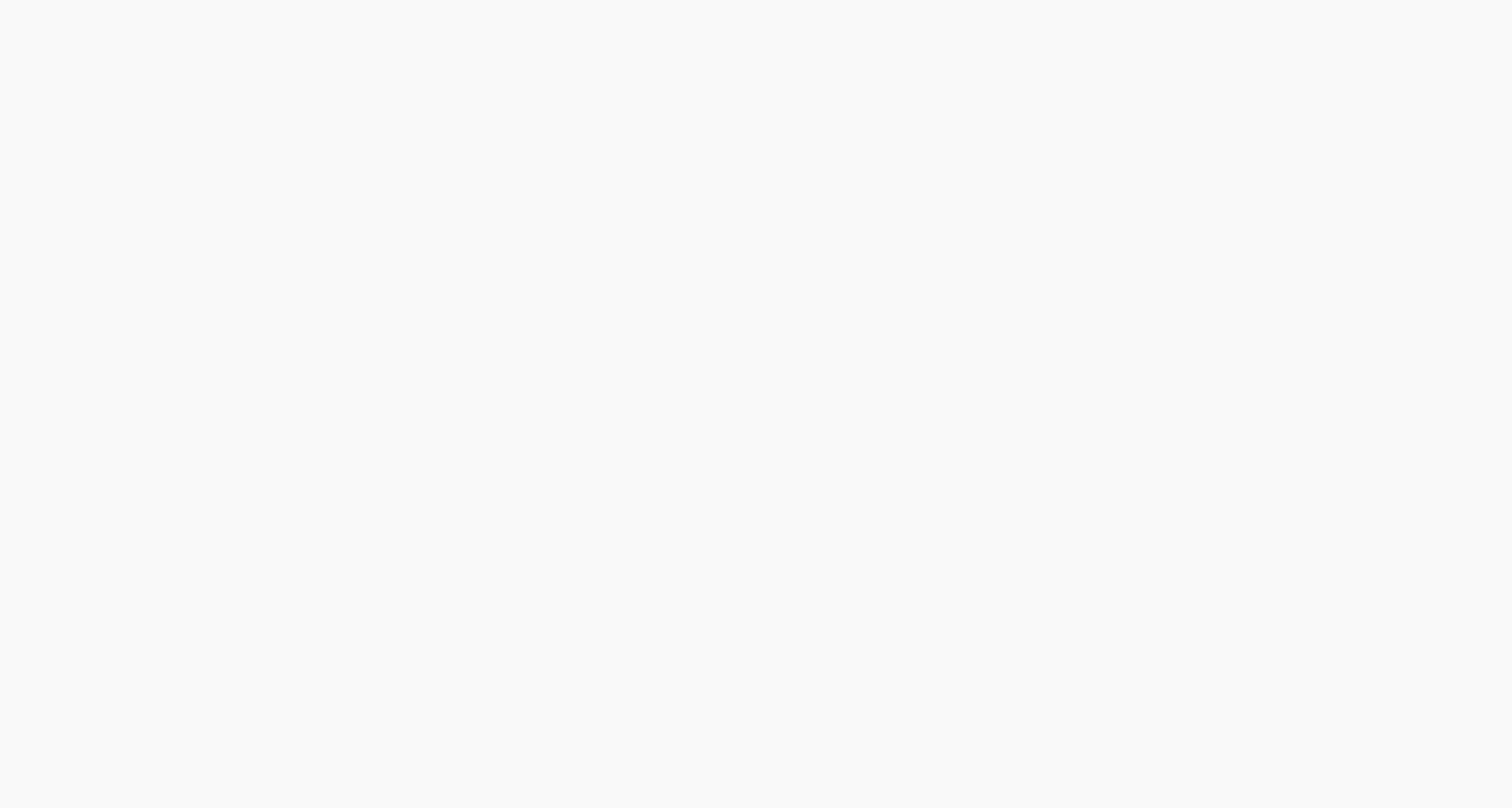 scroll, scrollTop: 0, scrollLeft: 0, axis: both 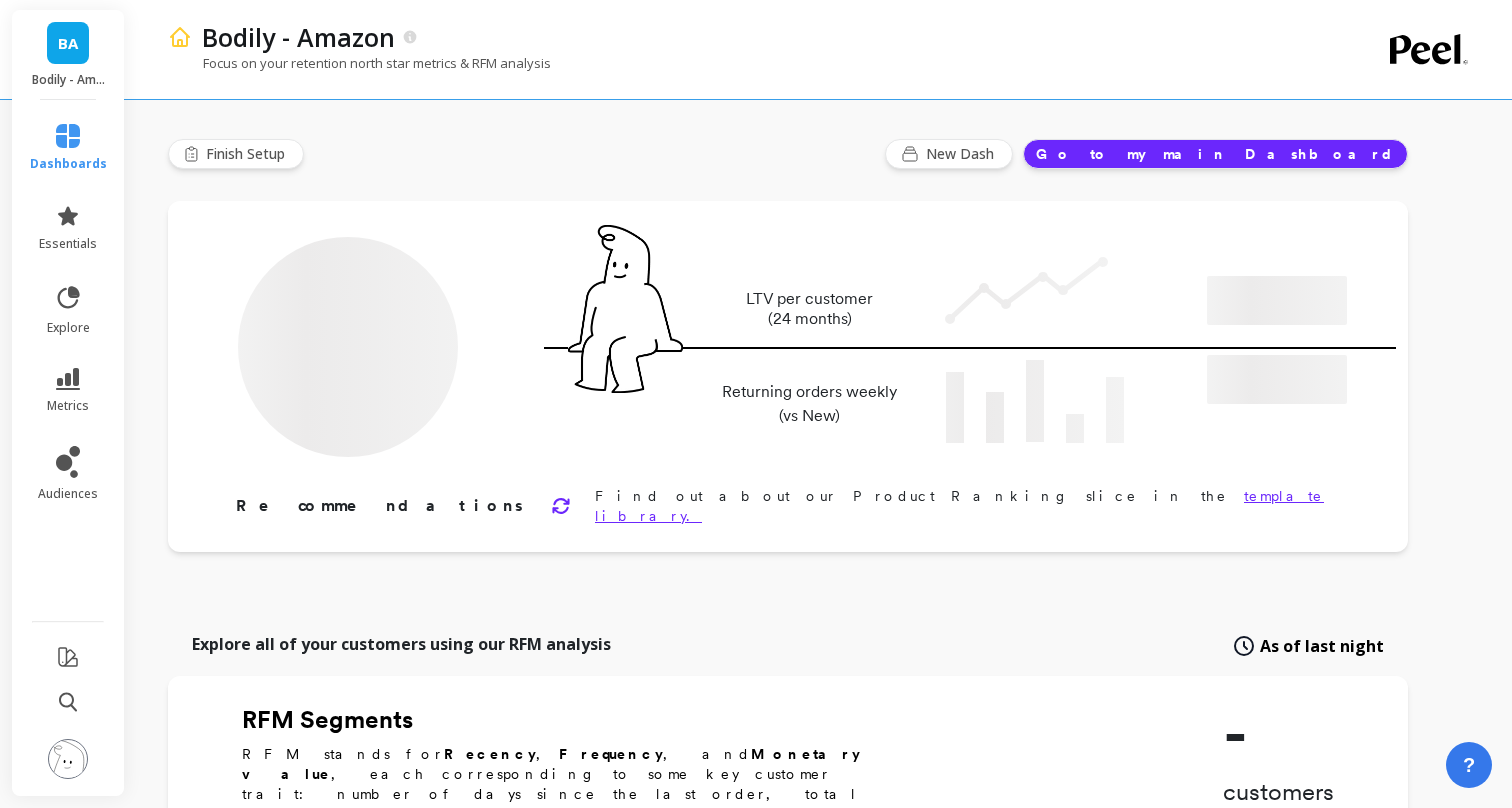 type on "Champions" 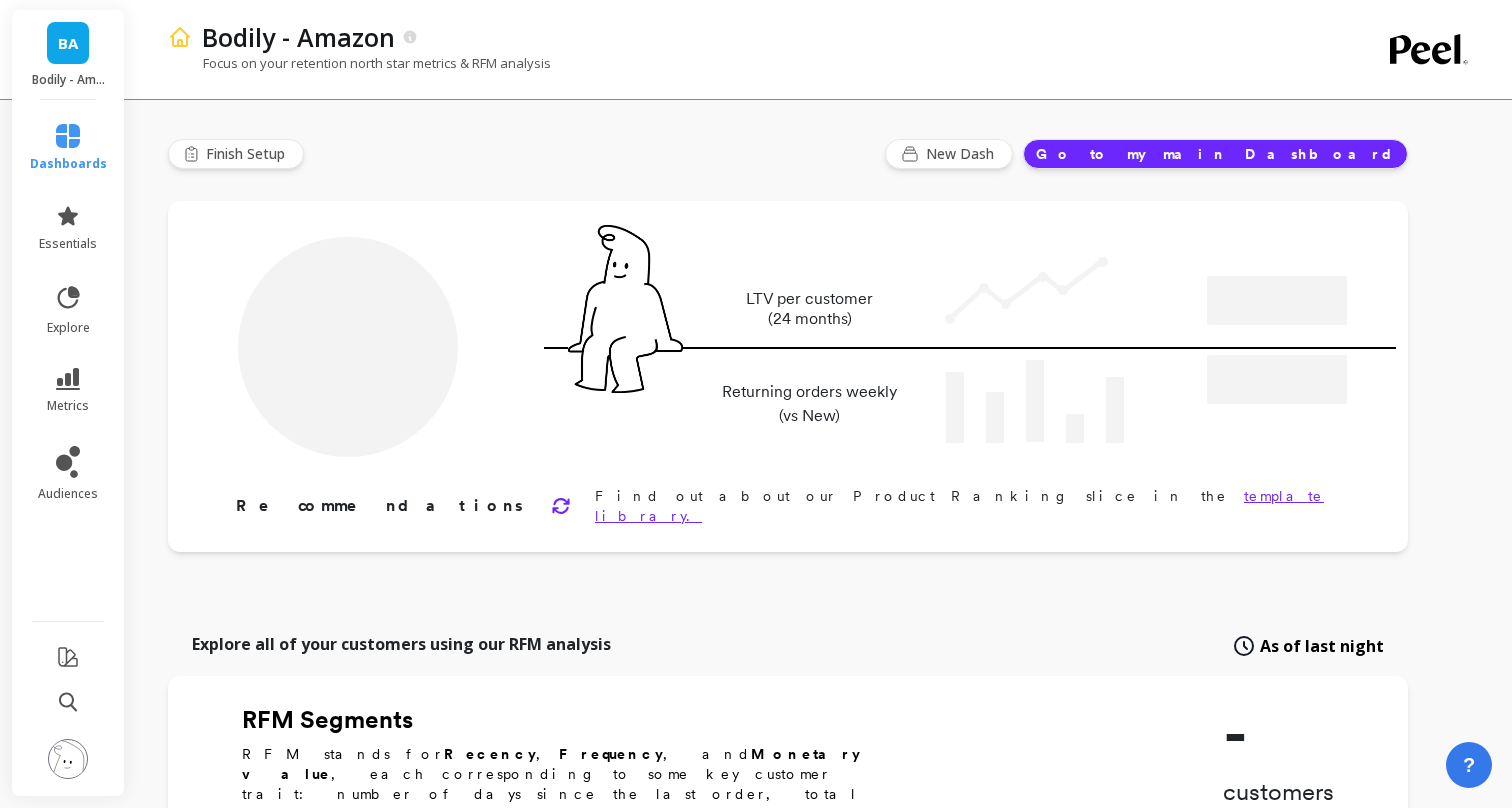 type on "2292" 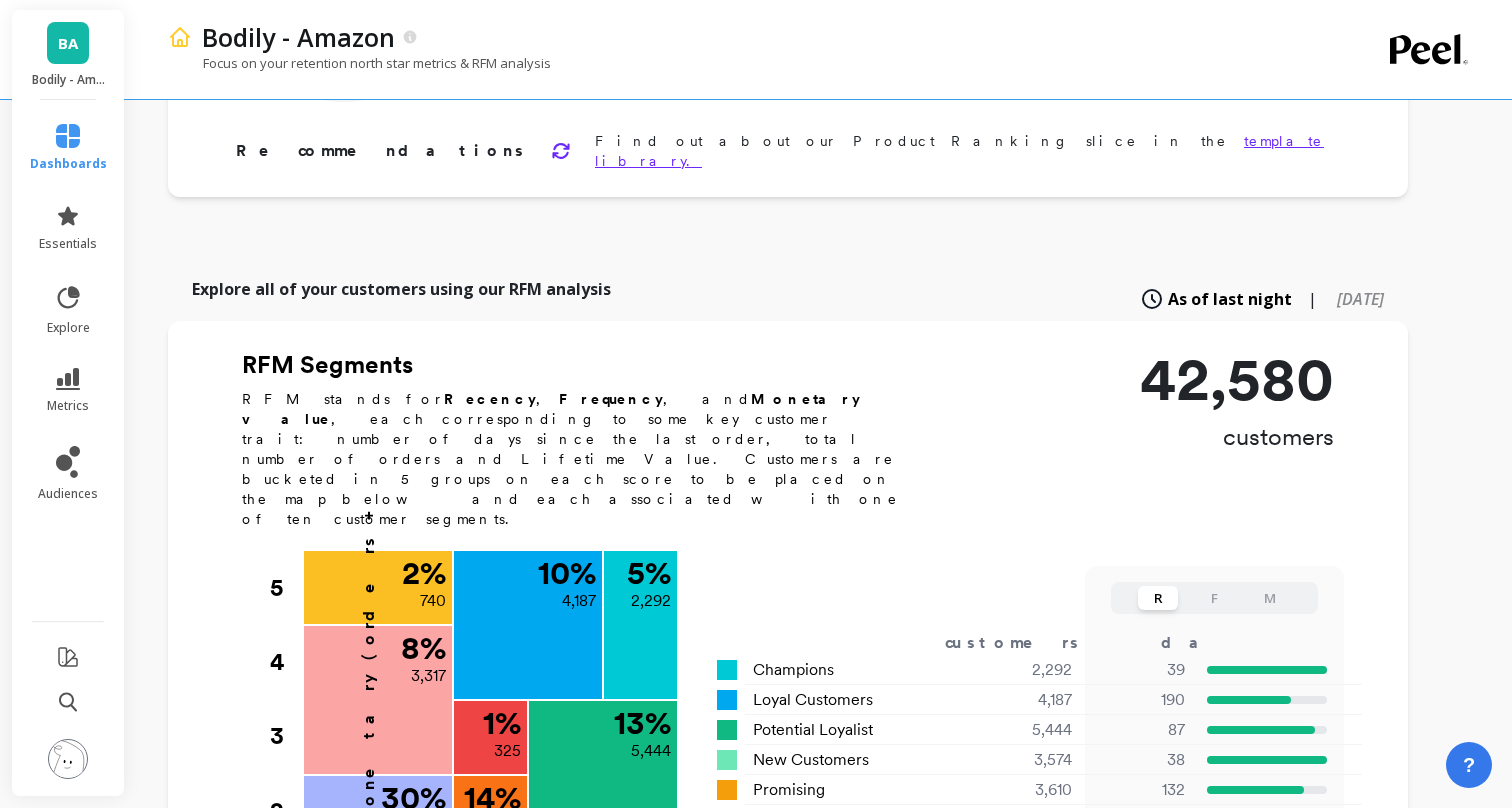 scroll, scrollTop: 0, scrollLeft: 0, axis: both 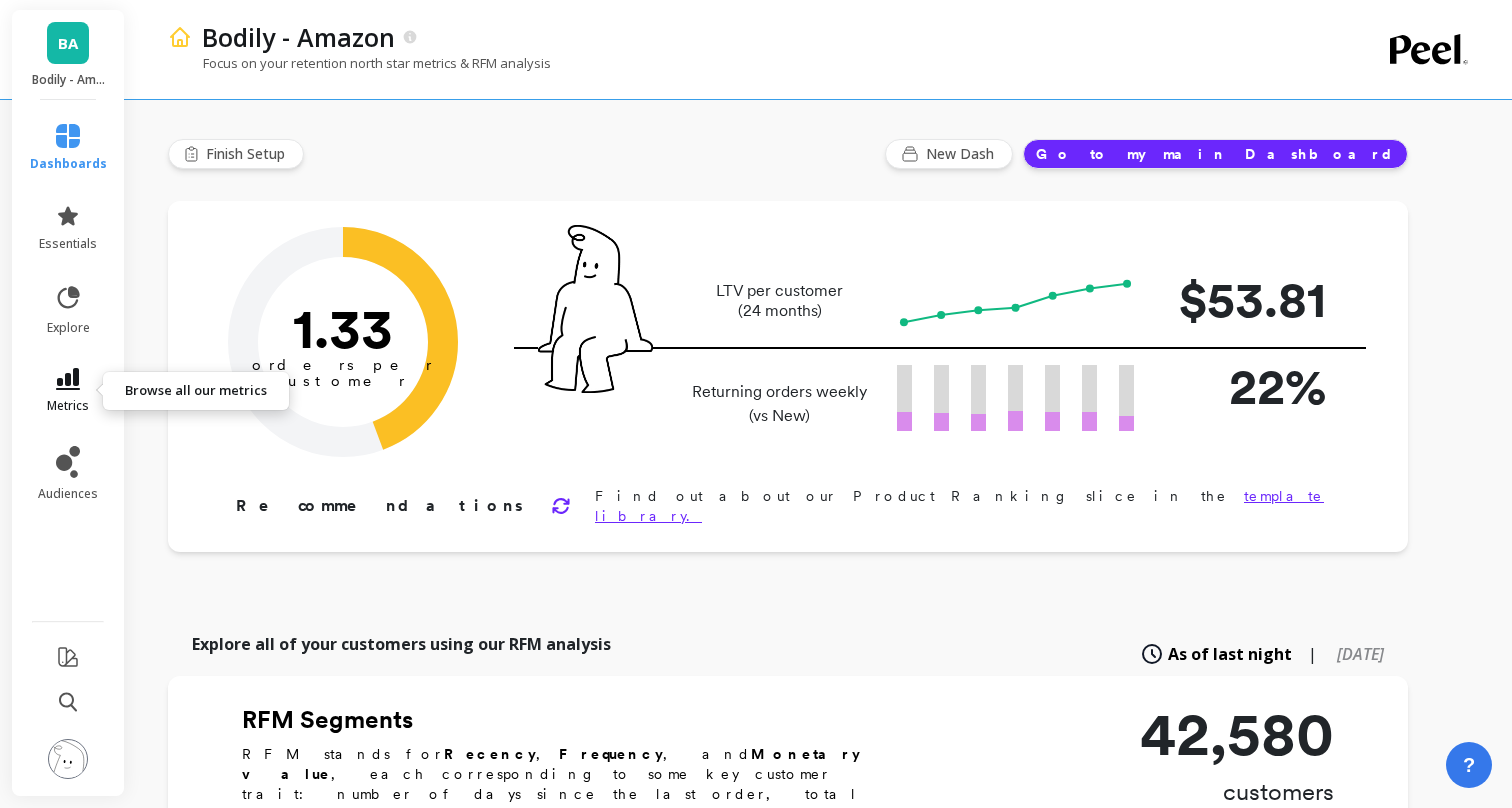 click 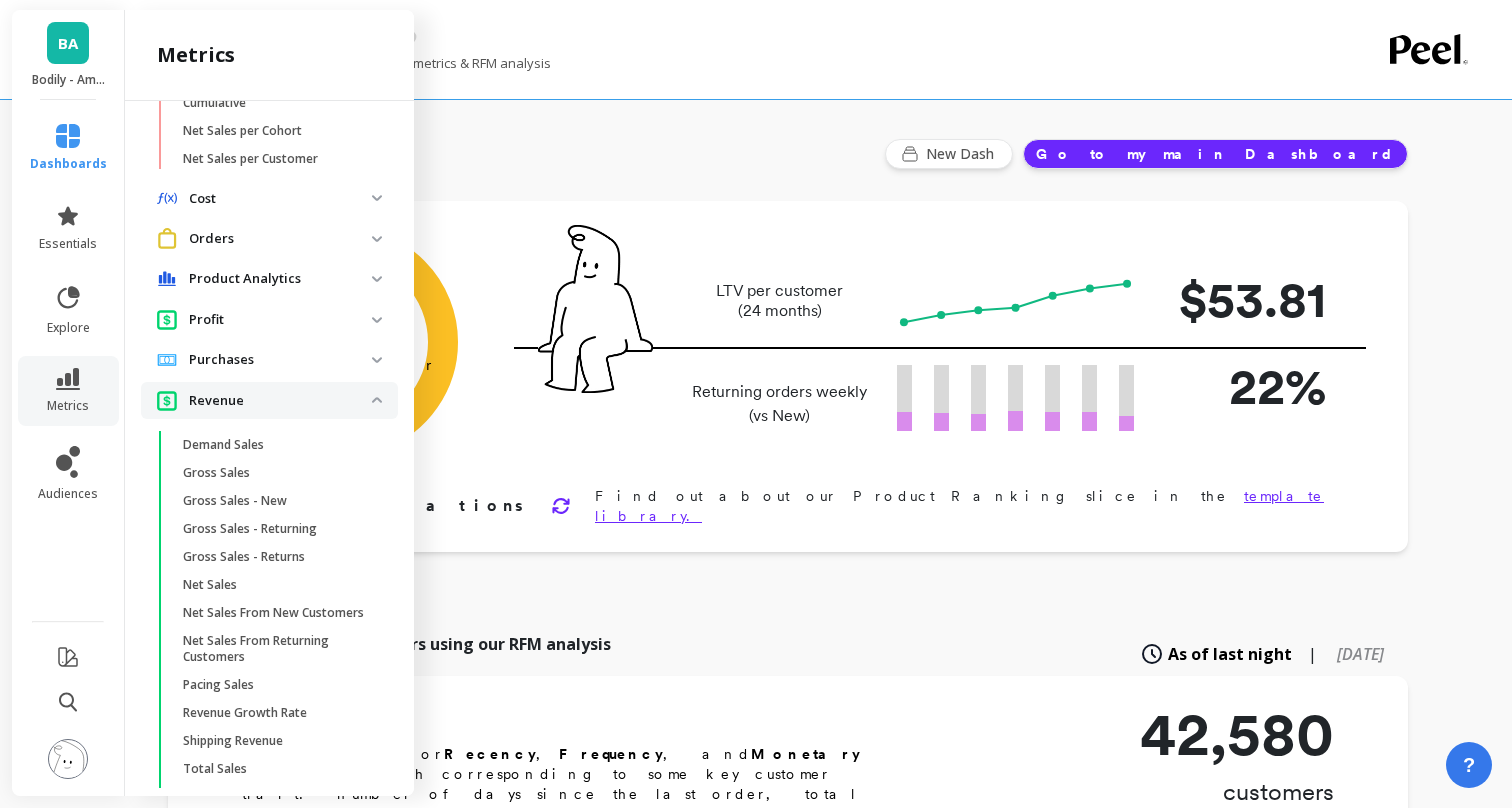 scroll, scrollTop: 781, scrollLeft: 0, axis: vertical 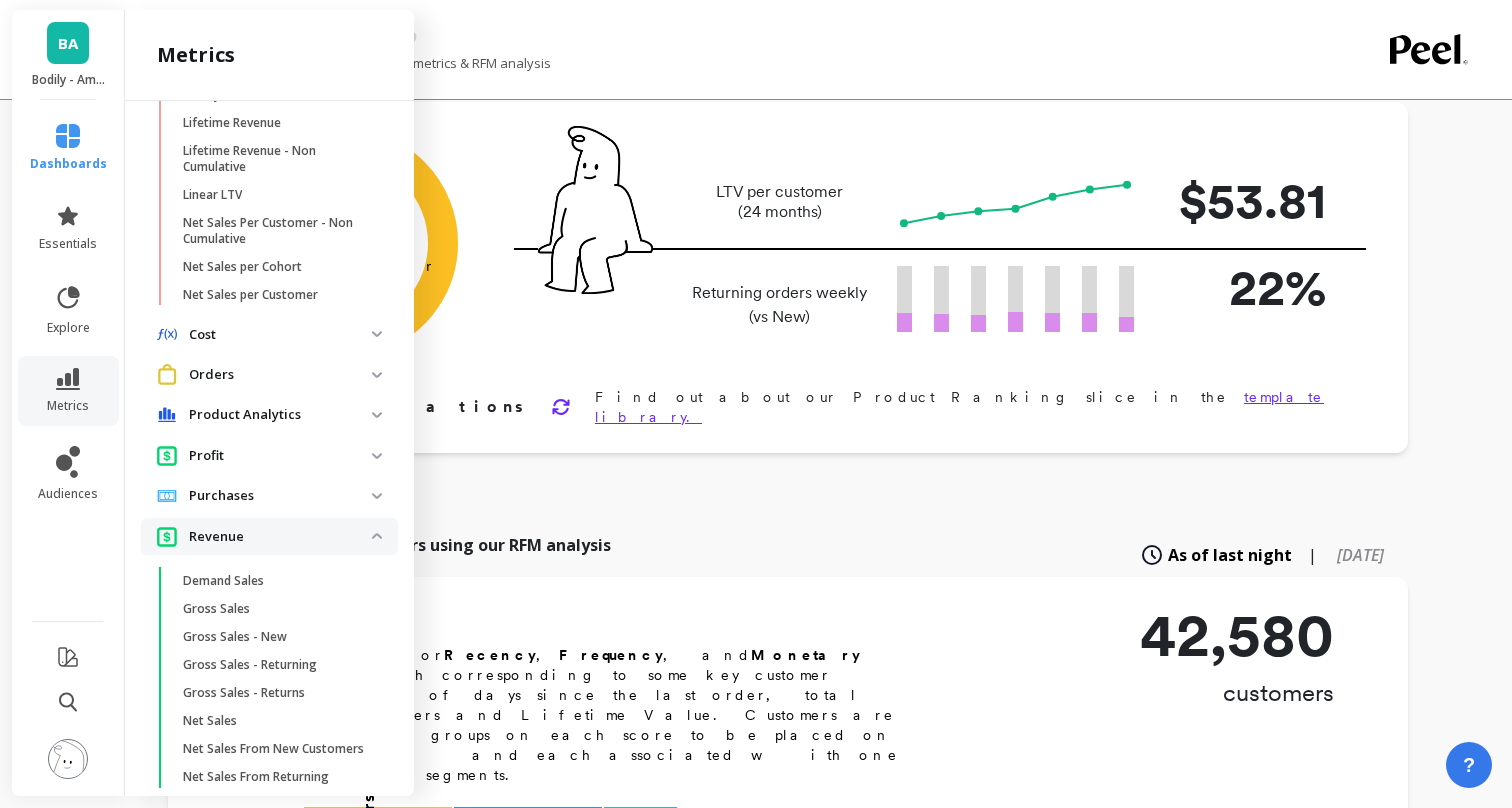 click on "Orders" at bounding box center (280, 375) 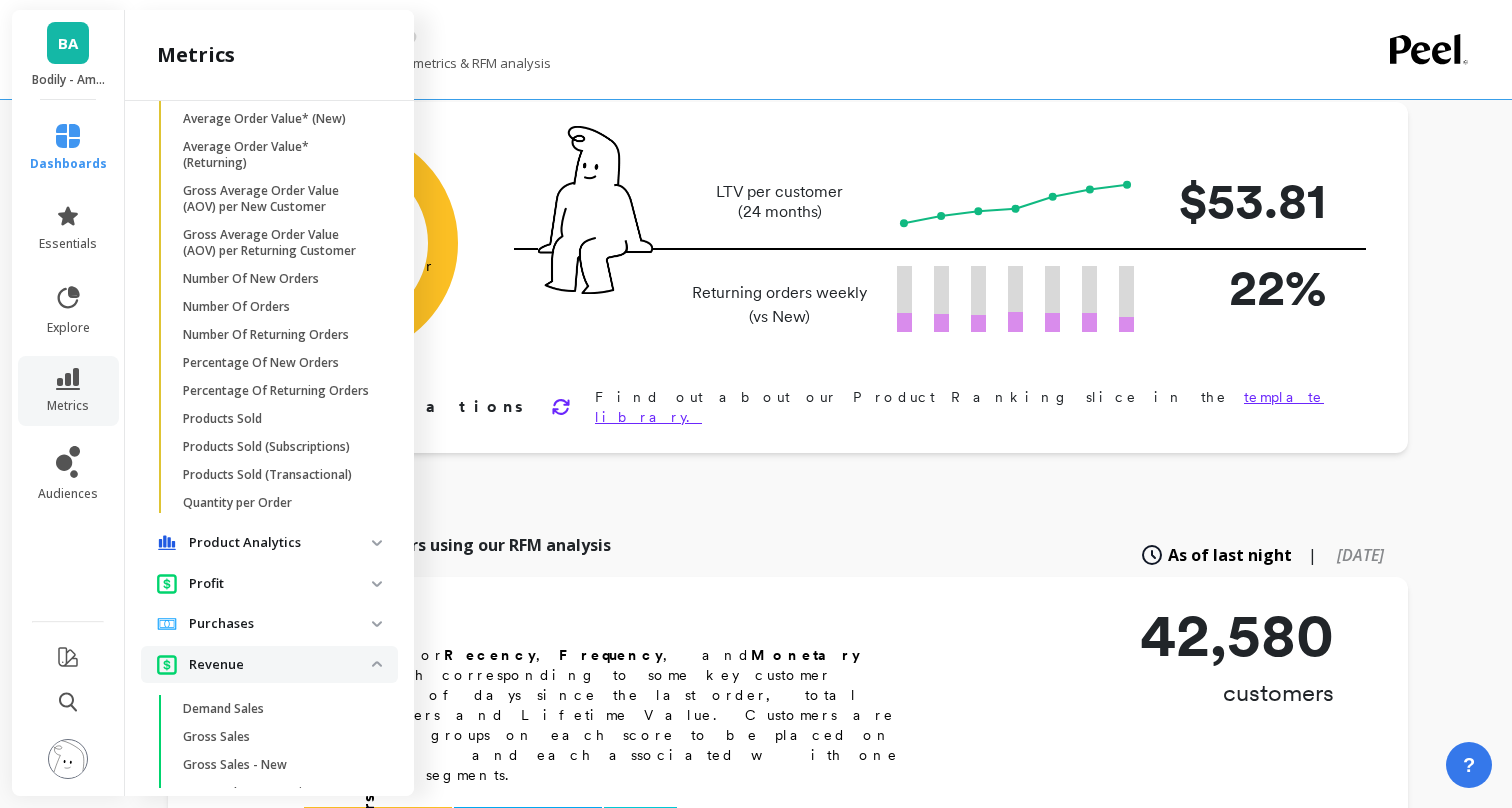 scroll, scrollTop: 1112, scrollLeft: 0, axis: vertical 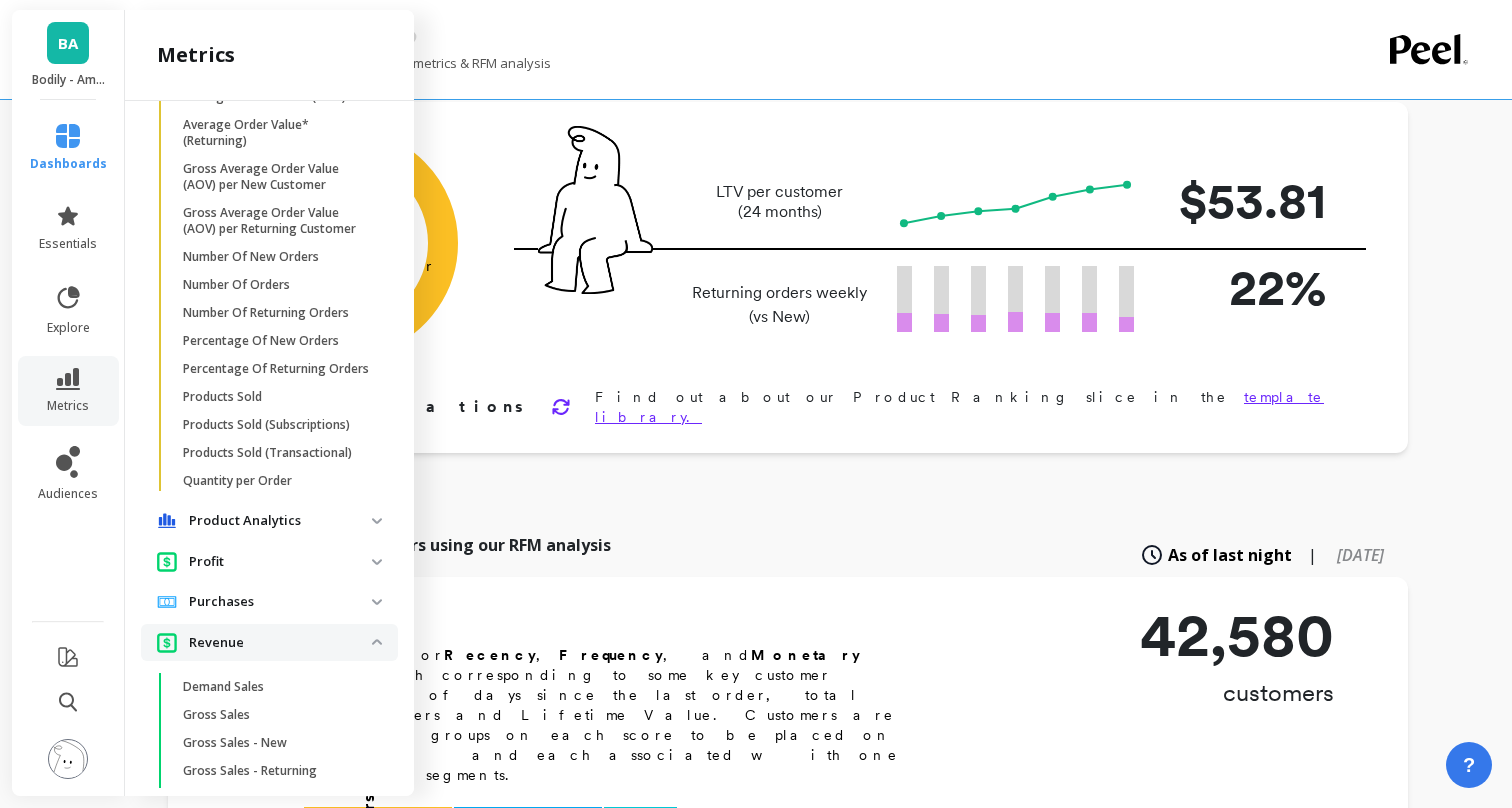 click on "Product Analytics" at bounding box center (280, 521) 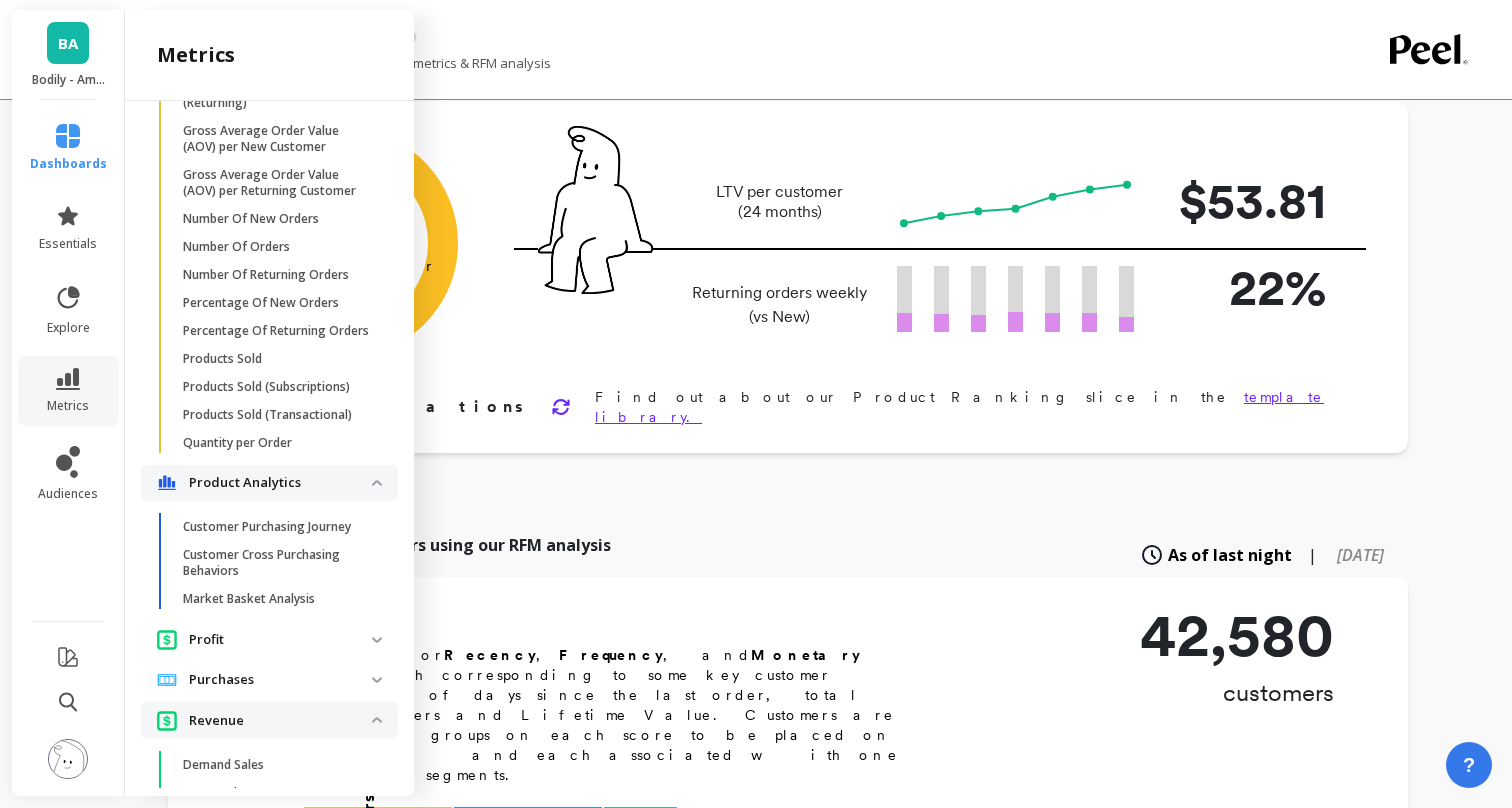 scroll, scrollTop: 1152, scrollLeft: 0, axis: vertical 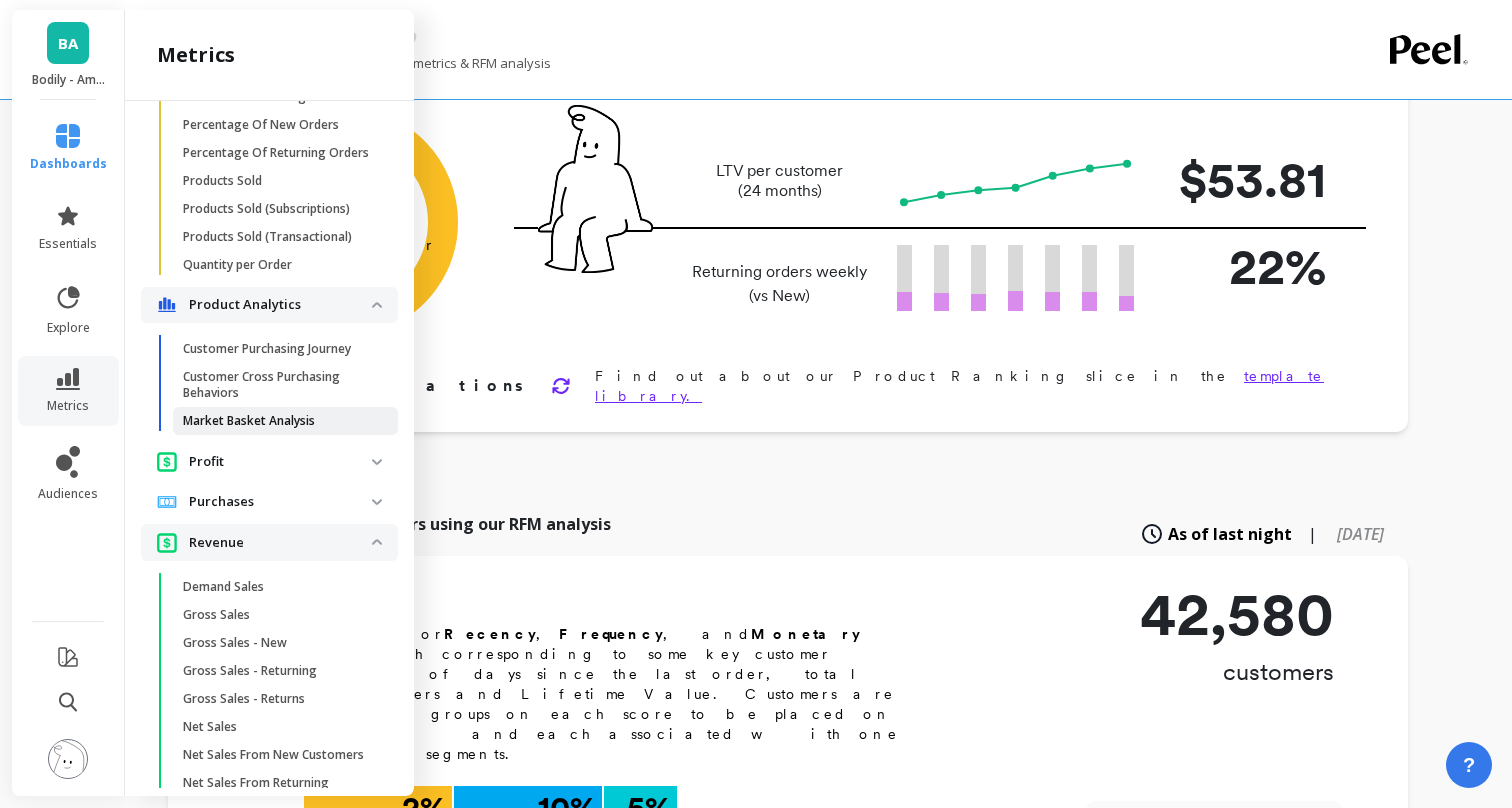 click on "Market Basket Analysis" at bounding box center (249, 421) 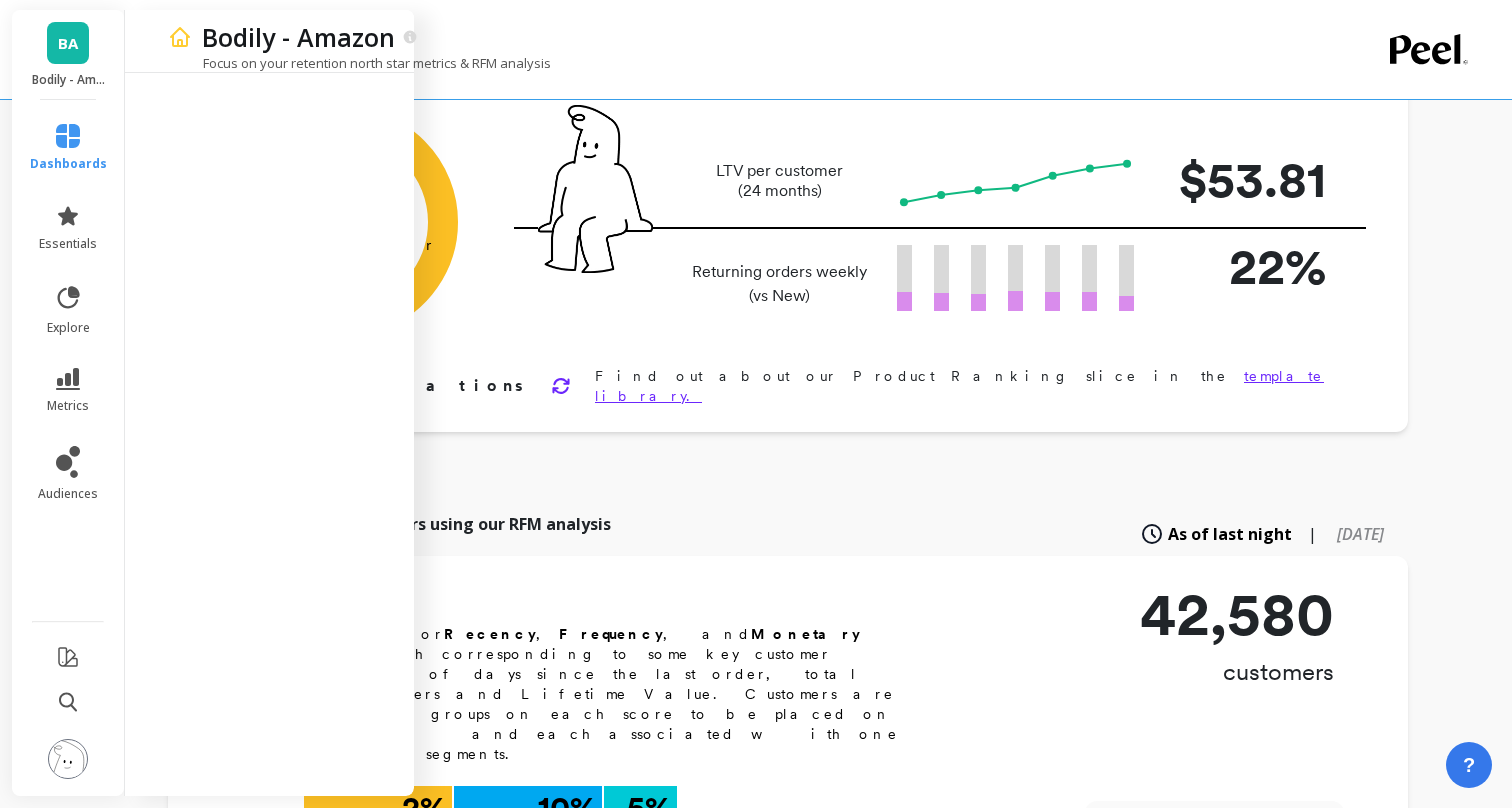 scroll, scrollTop: 0, scrollLeft: 0, axis: both 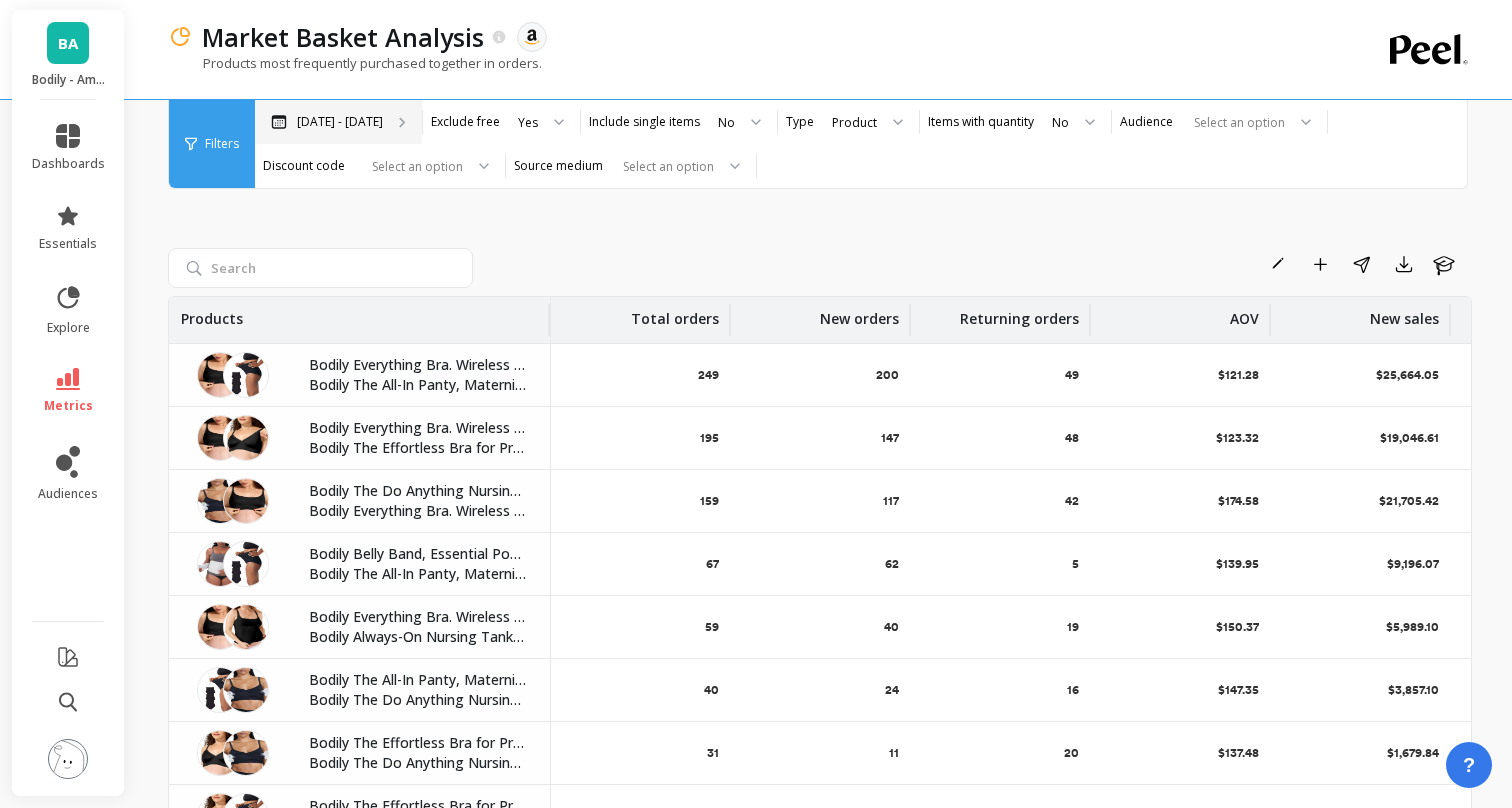click on "Jan 2 - Jul 2" at bounding box center [338, 122] 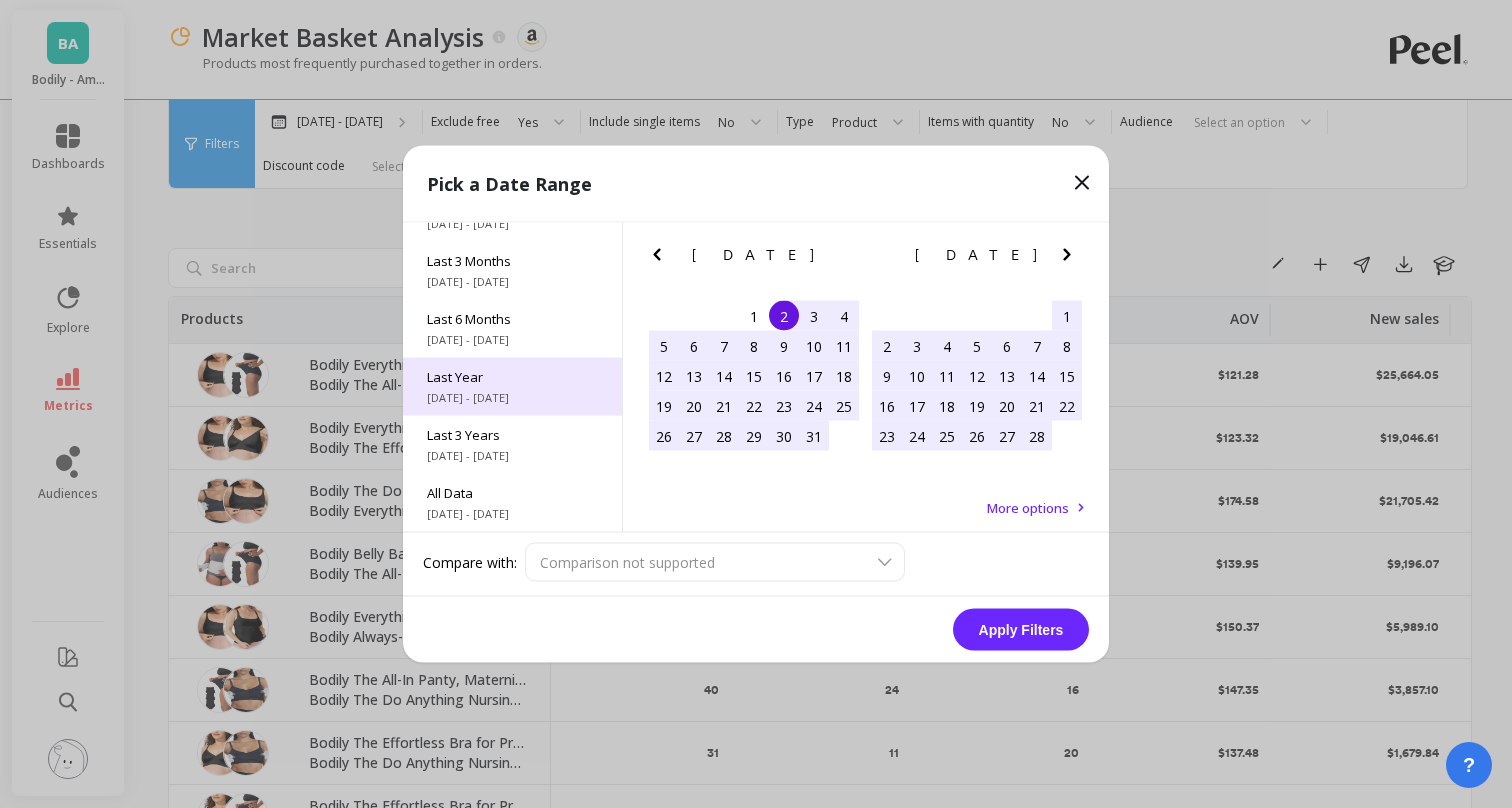 scroll, scrollTop: 0, scrollLeft: 0, axis: both 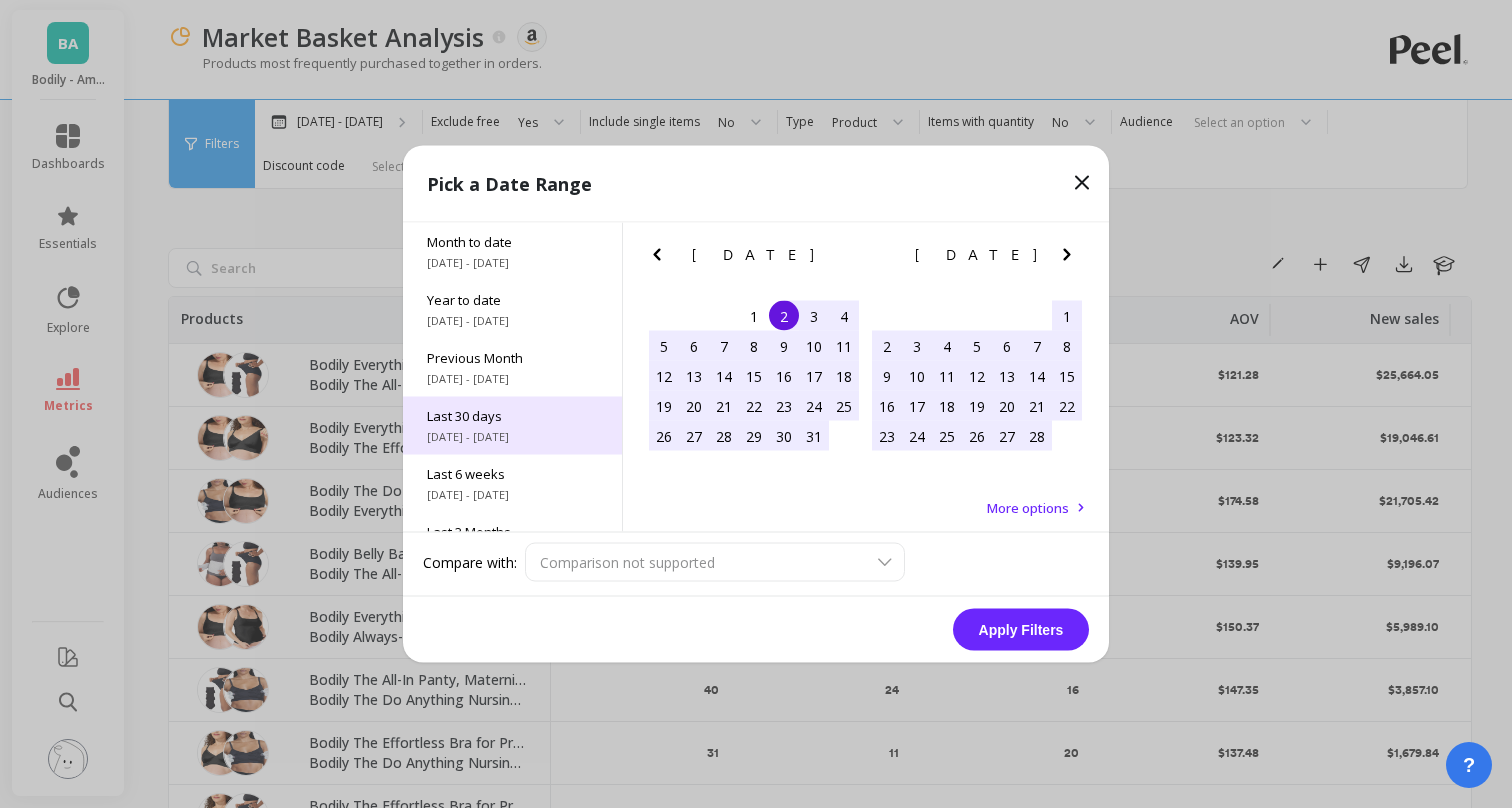 click on "6/2/2025 - 7/2/2025" at bounding box center (512, 437) 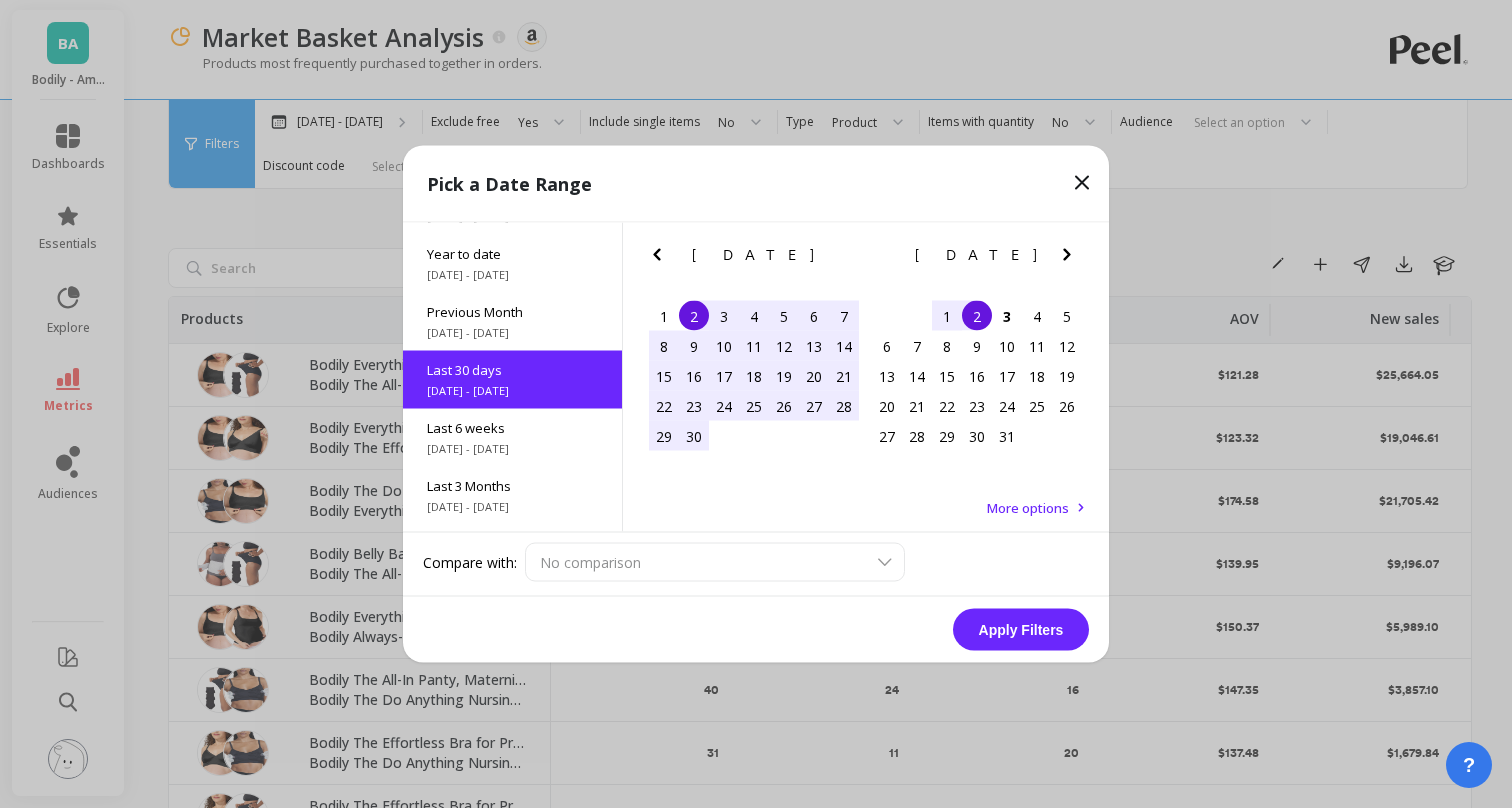scroll, scrollTop: 45, scrollLeft: 0, axis: vertical 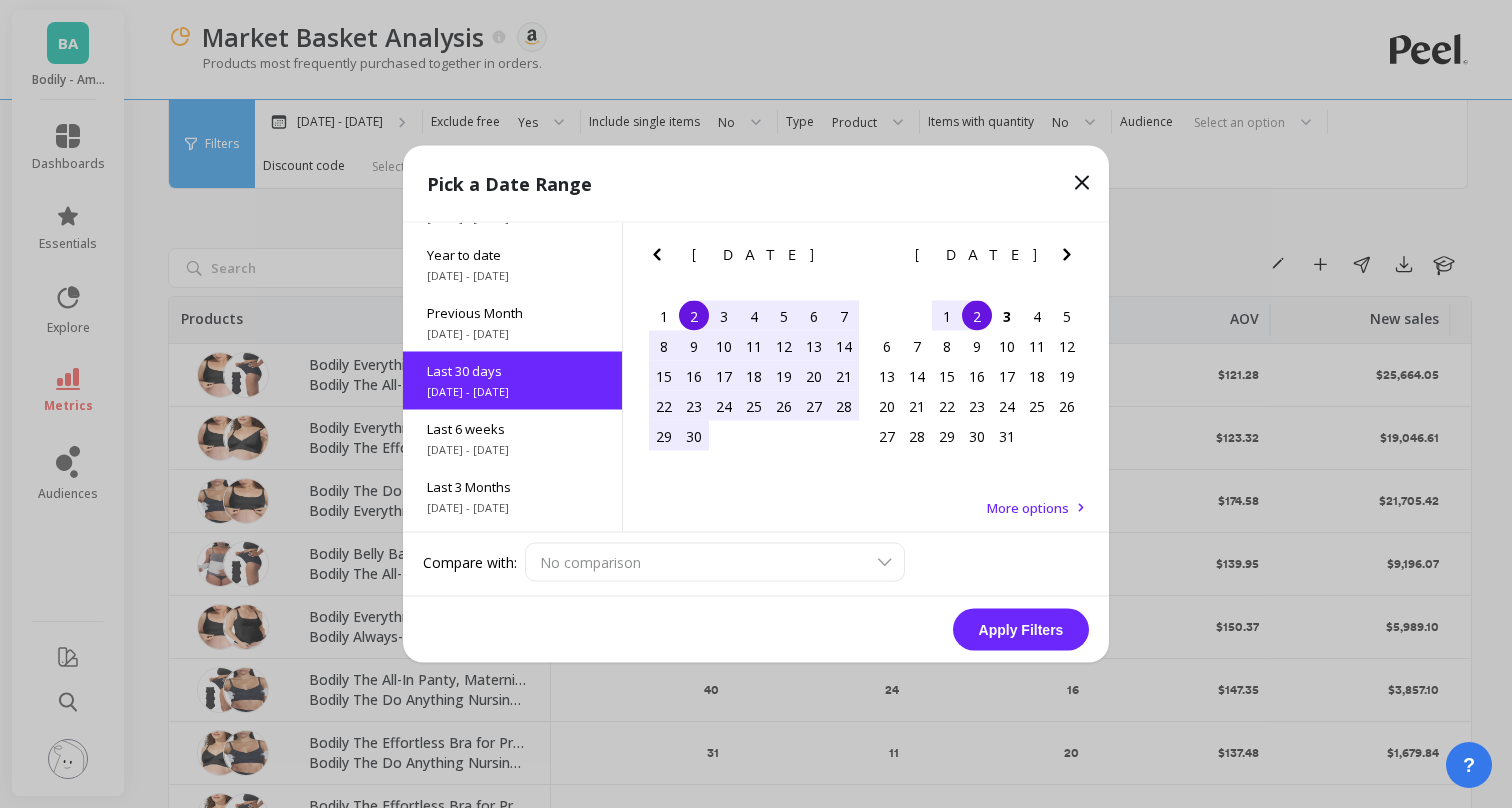 click on "30" at bounding box center (694, 436) 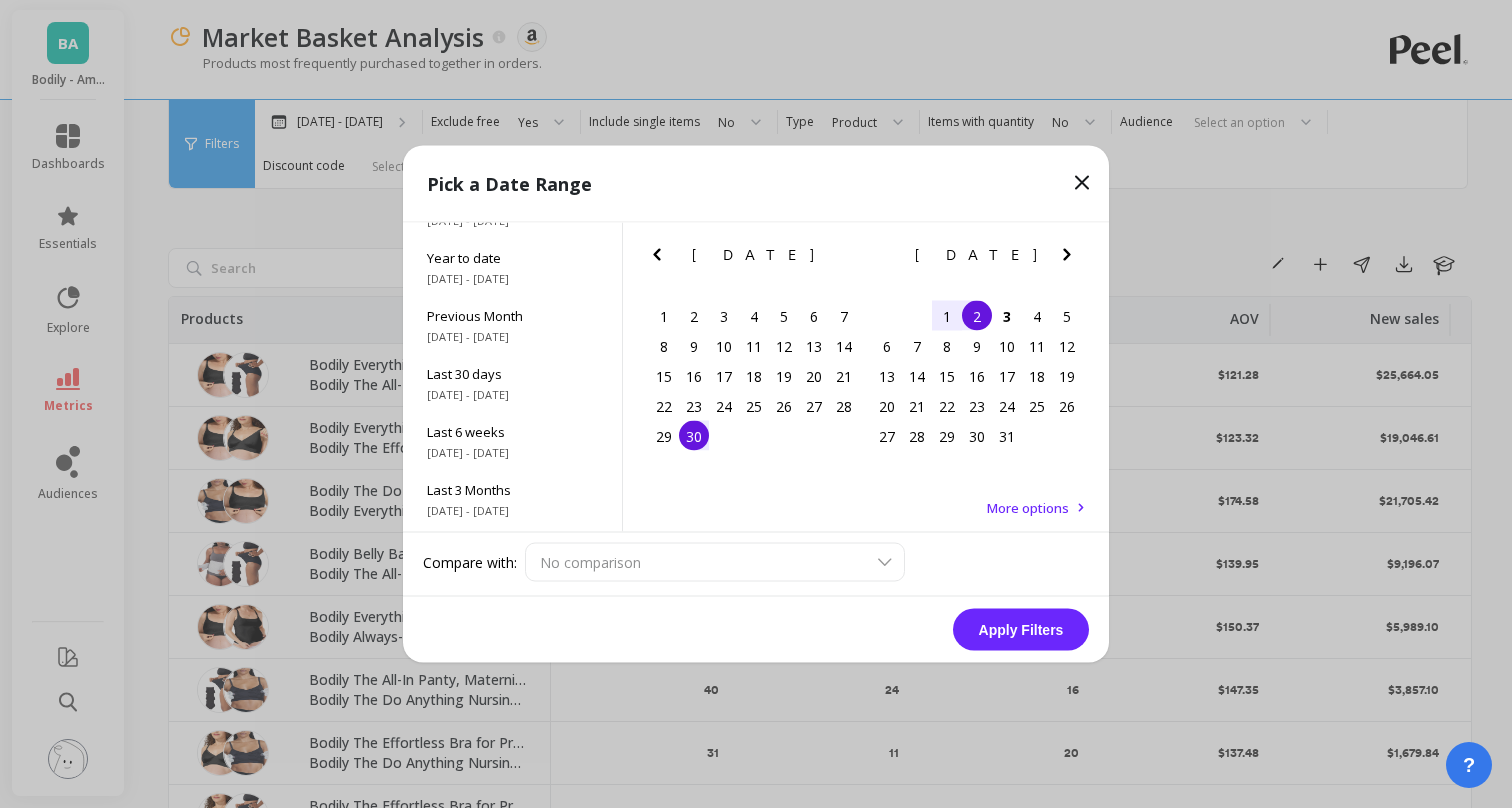 click on "2" at bounding box center [977, 316] 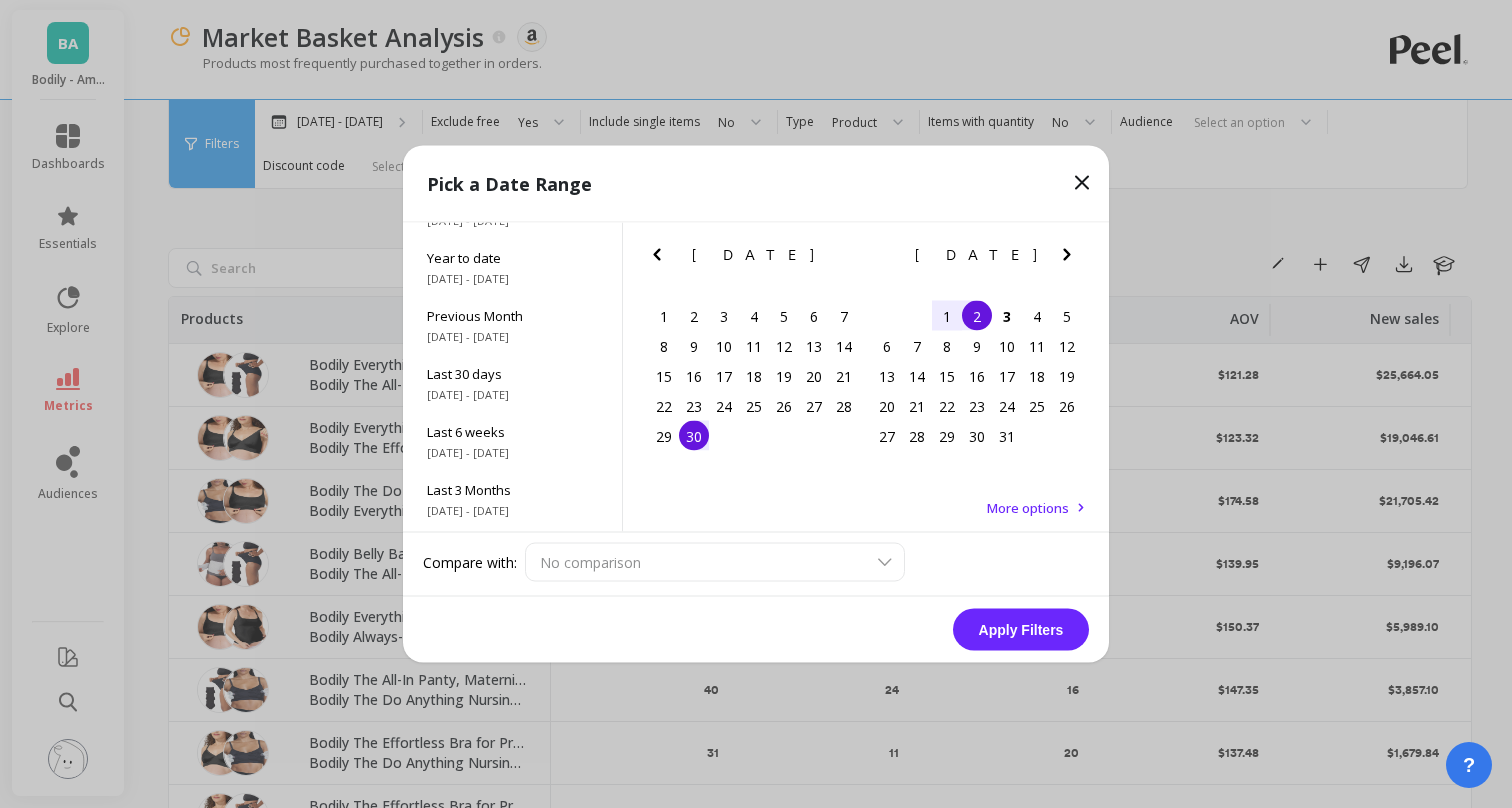 click on "Apply Filters" at bounding box center (1021, 630) 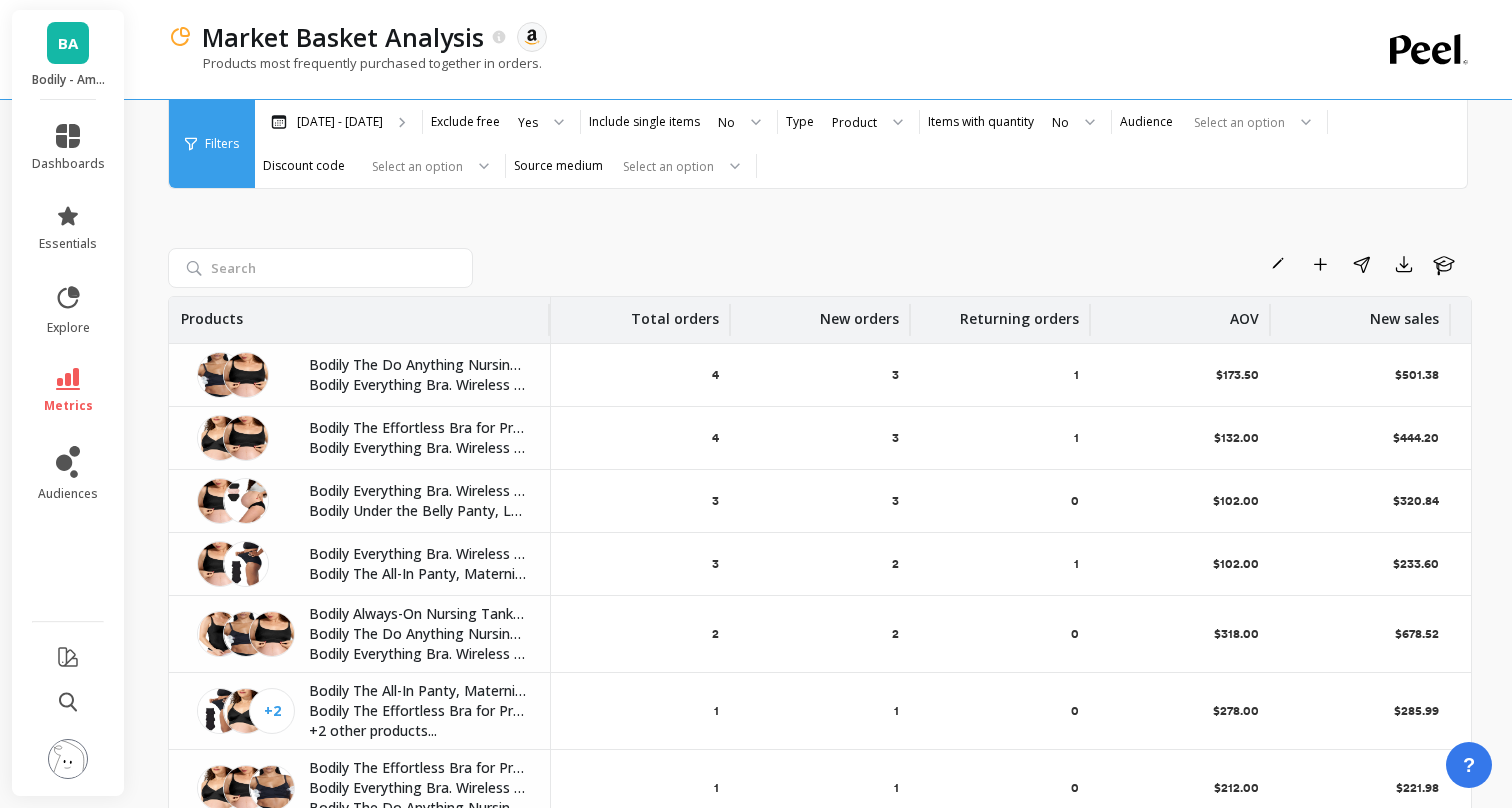 click on "Total orders" at bounding box center (641, 320) 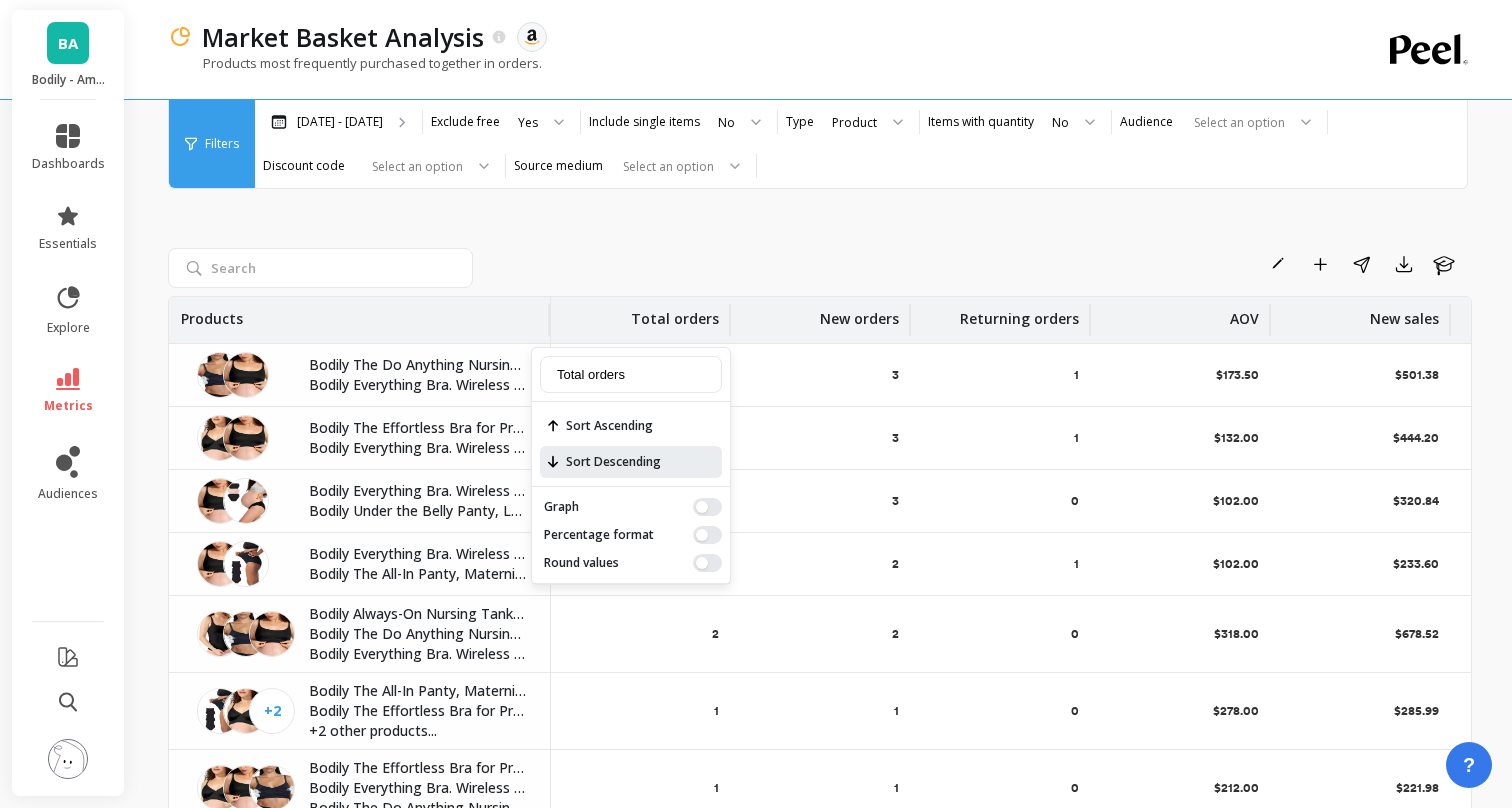 click on "Sort Descending" at bounding box center [631, 462] 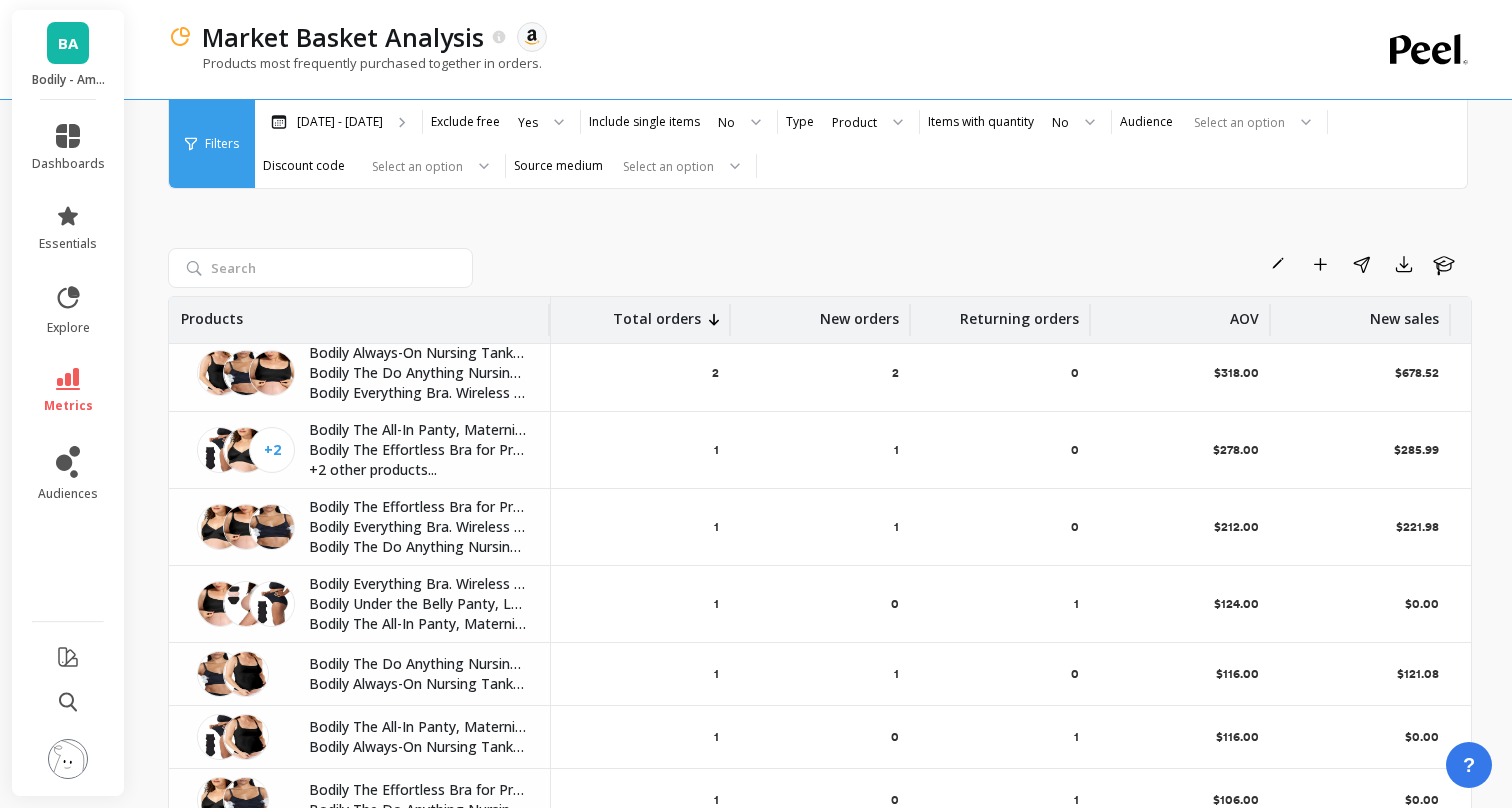 scroll, scrollTop: 0, scrollLeft: 0, axis: both 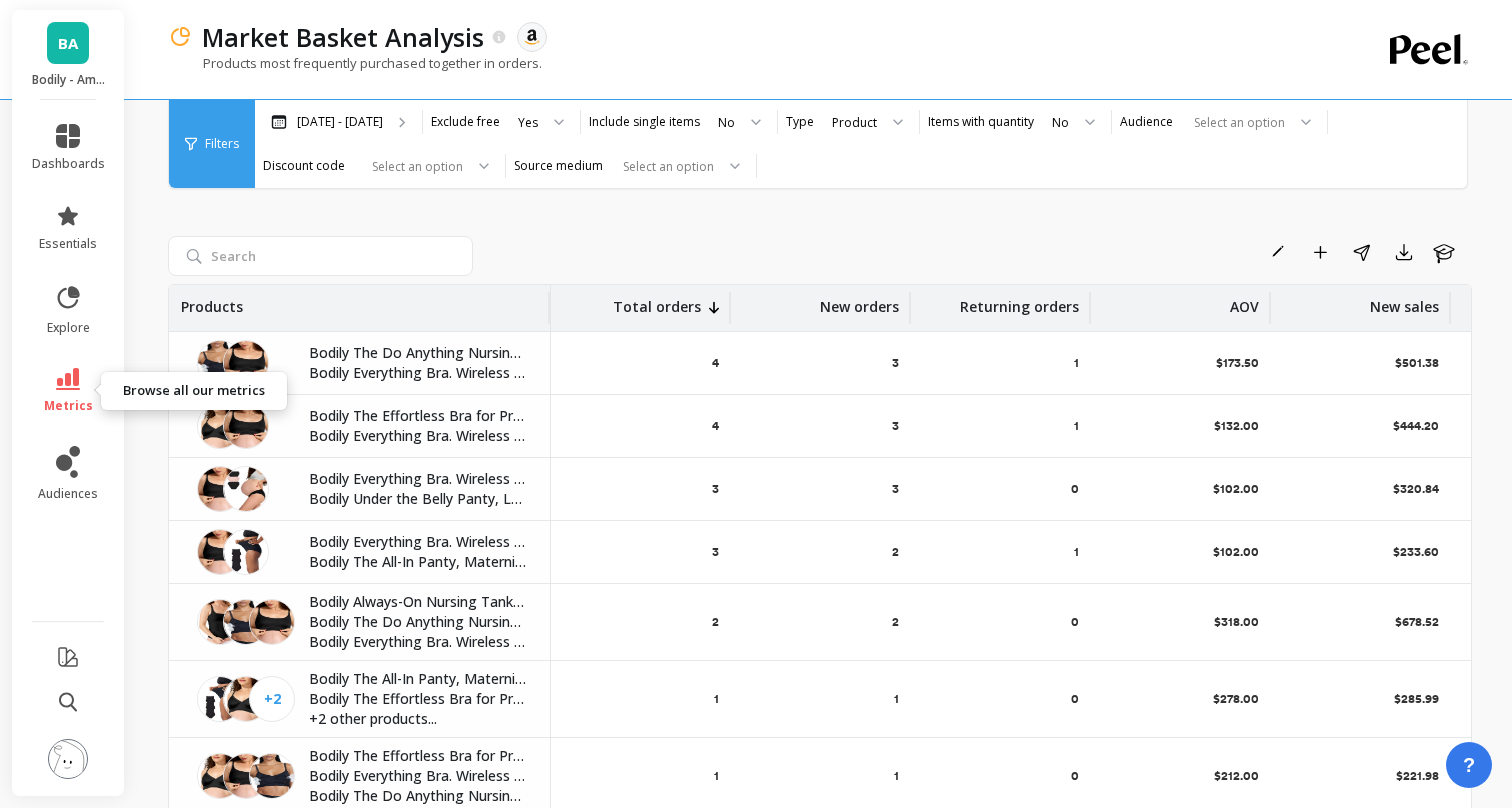 click on "metrics" at bounding box center [68, 391] 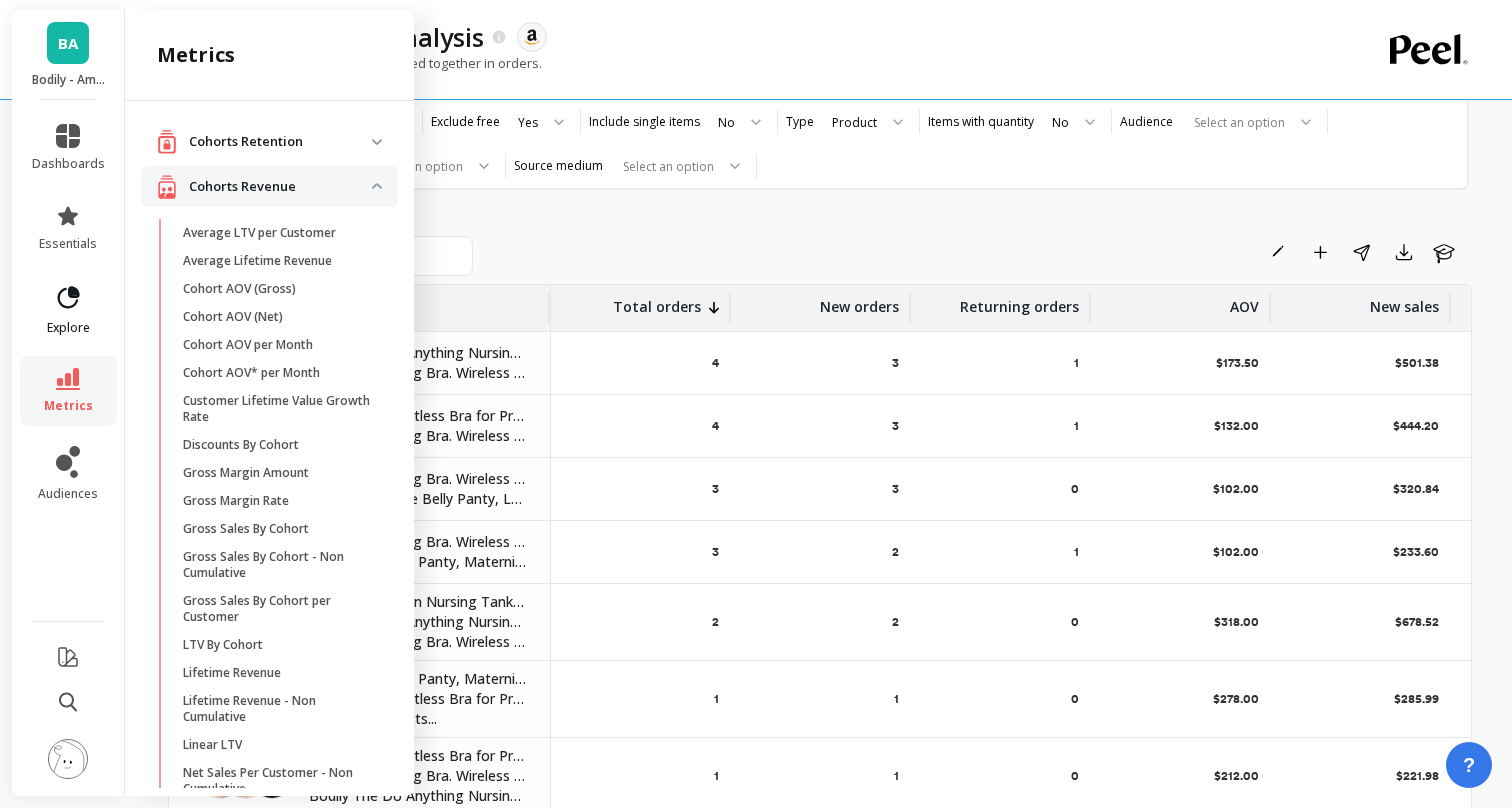 scroll, scrollTop: 1335, scrollLeft: 0, axis: vertical 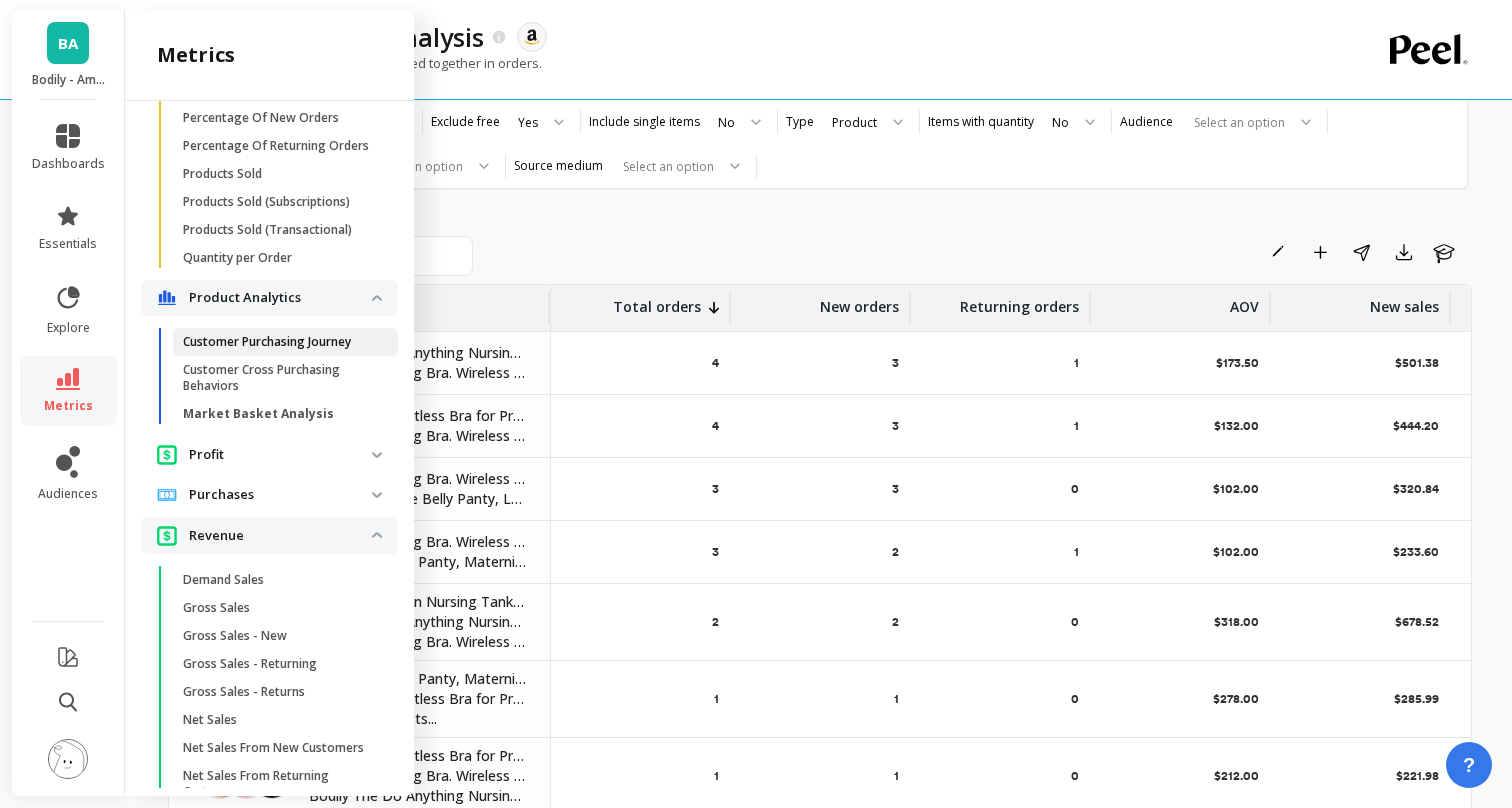 click on "Customer Purchasing Journey" at bounding box center [267, 342] 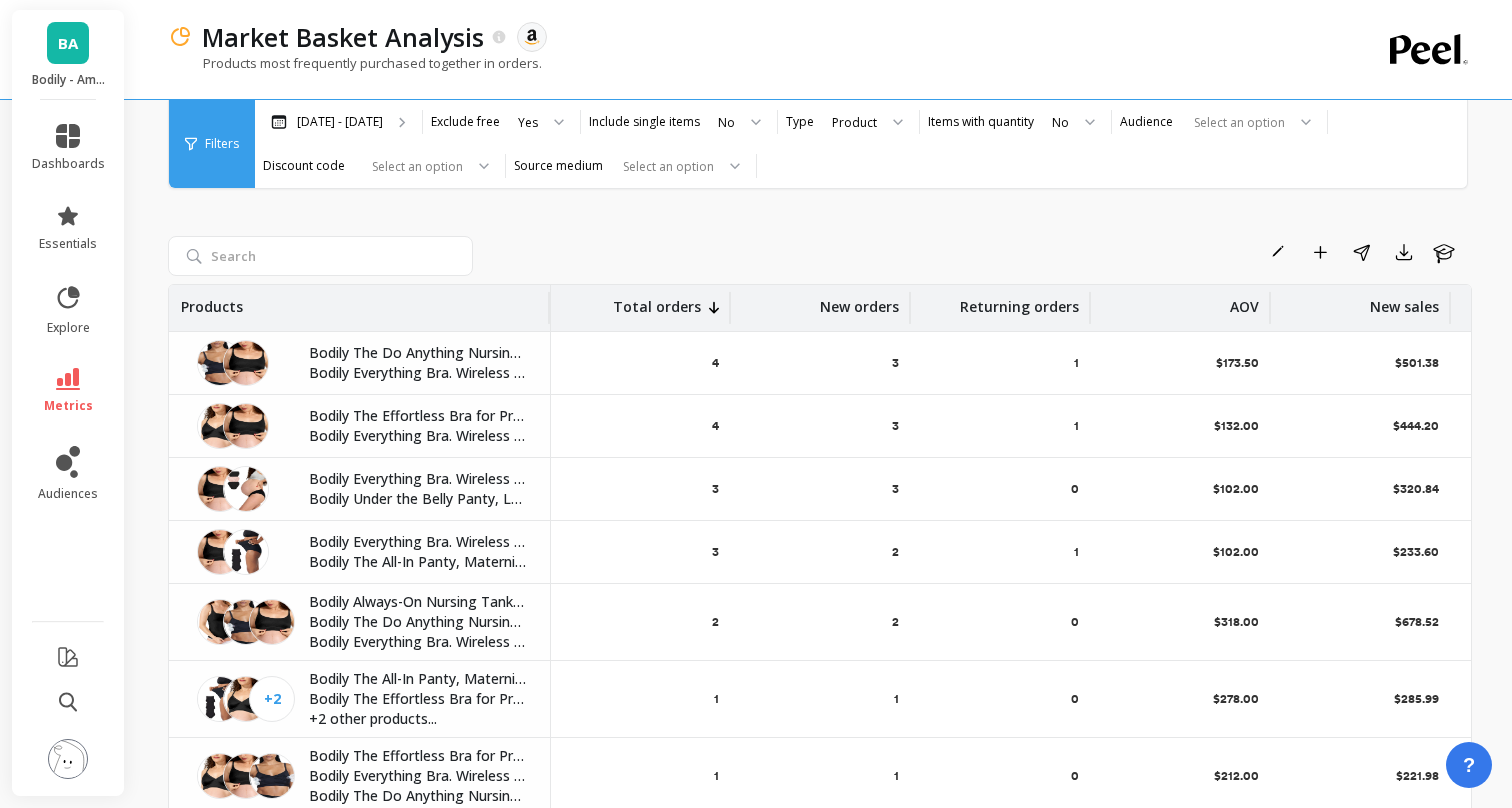 scroll, scrollTop: 0, scrollLeft: 0, axis: both 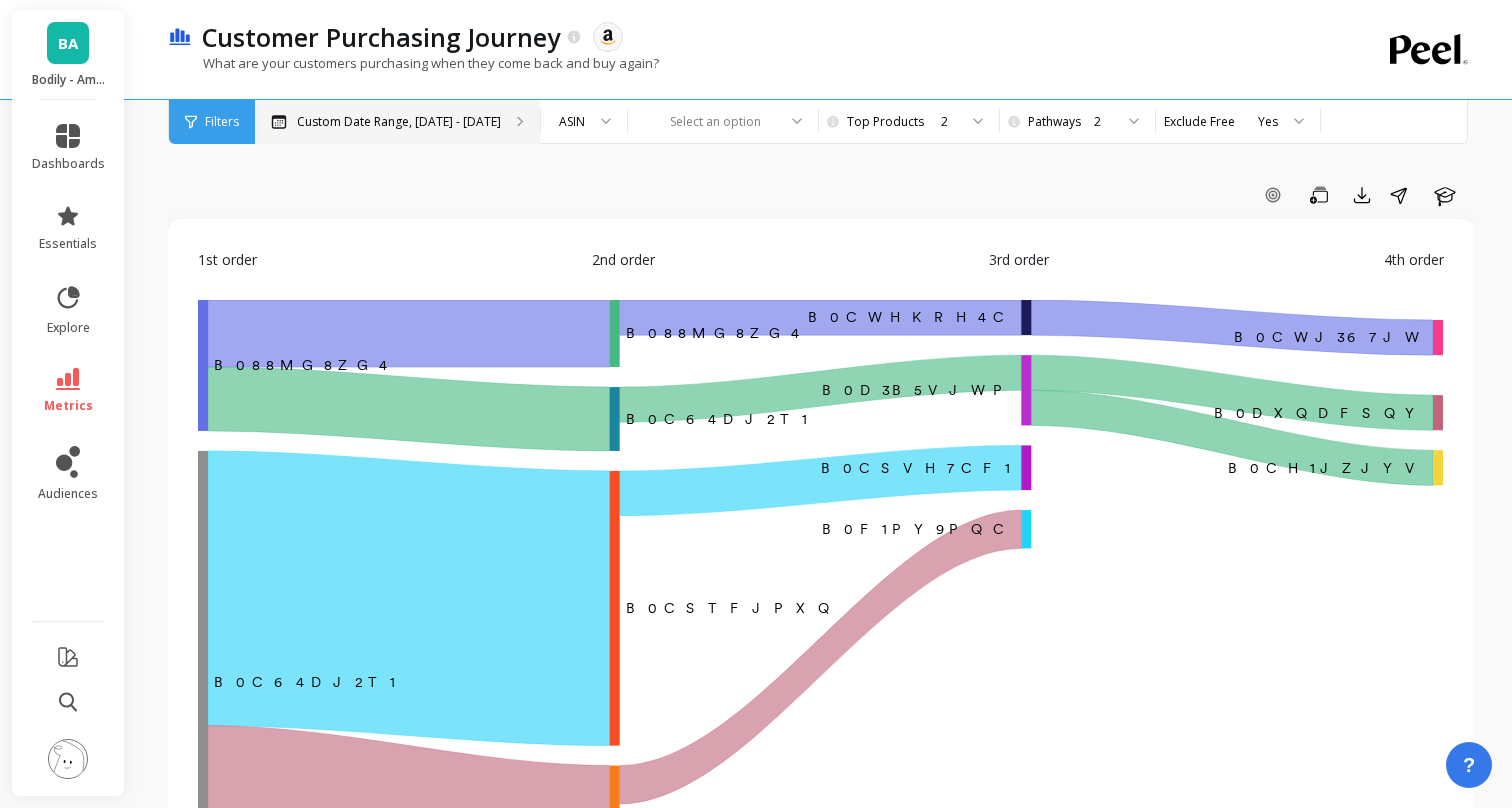 click on "Custom Date Range,  Feb 1 - Jul 2" at bounding box center (399, 122) 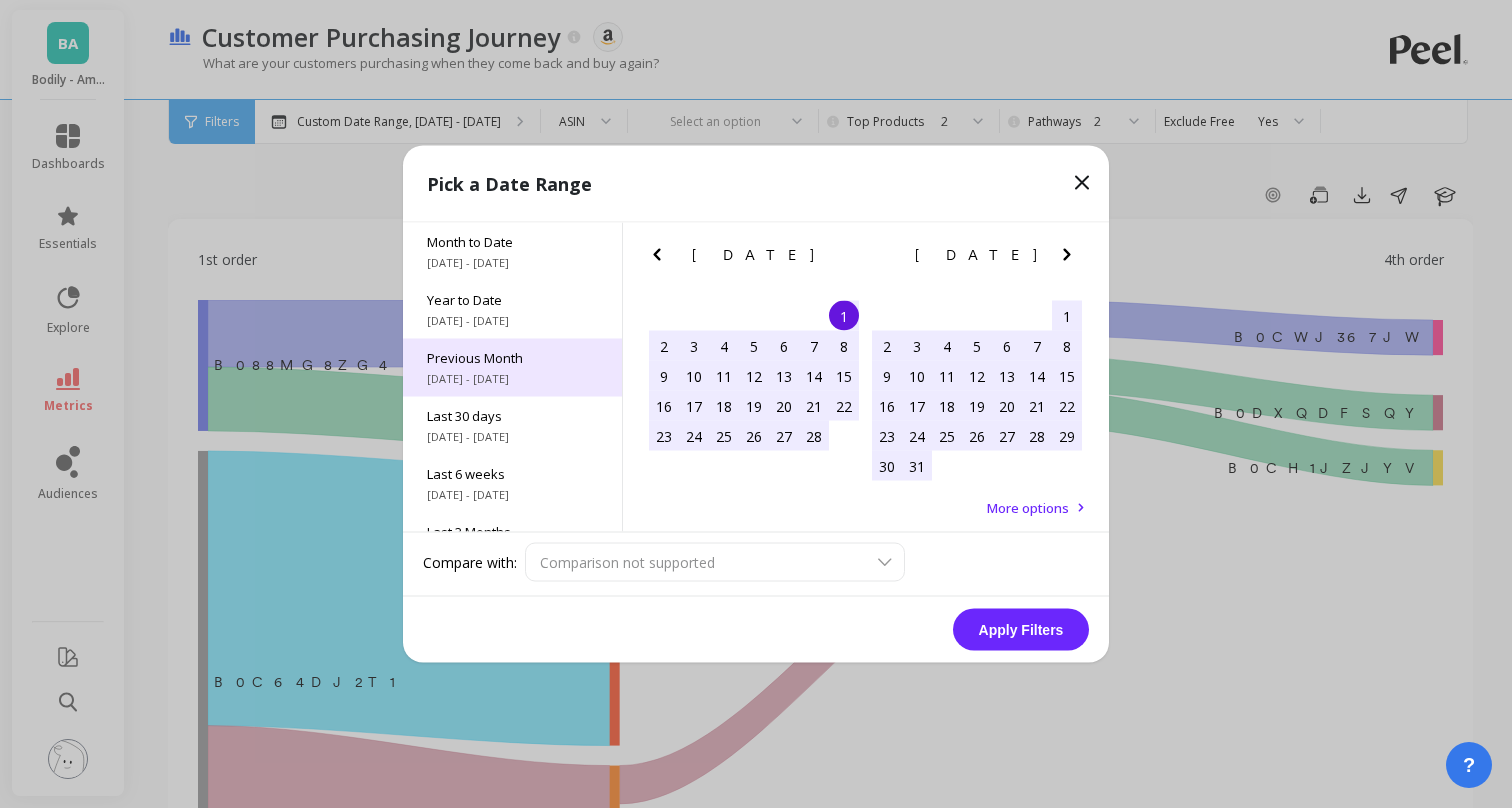 click on "6/1/2025 - 6/30/2025" at bounding box center [512, 379] 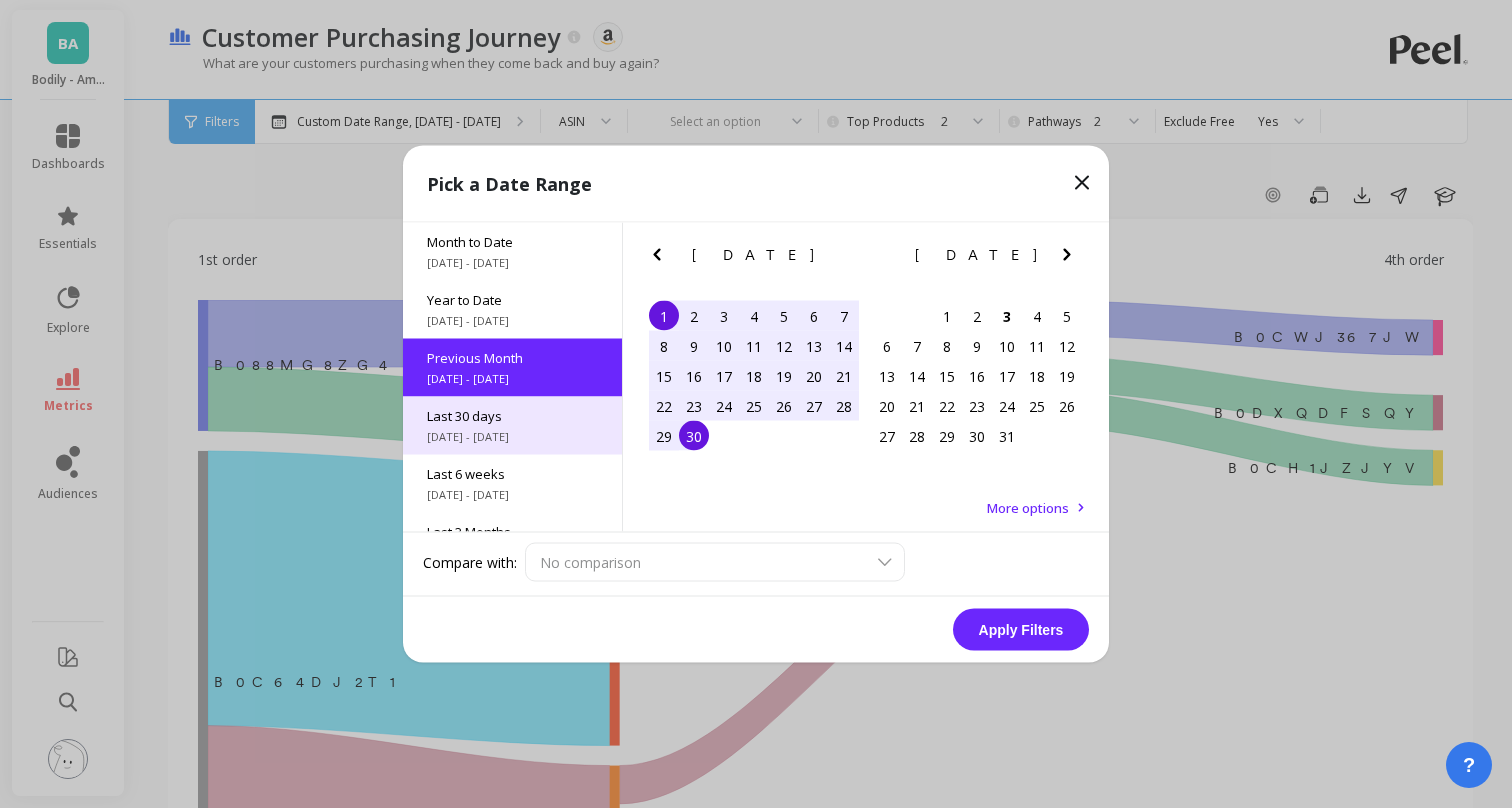 click on "6/3/2025 - 7/2/2025" at bounding box center (512, 437) 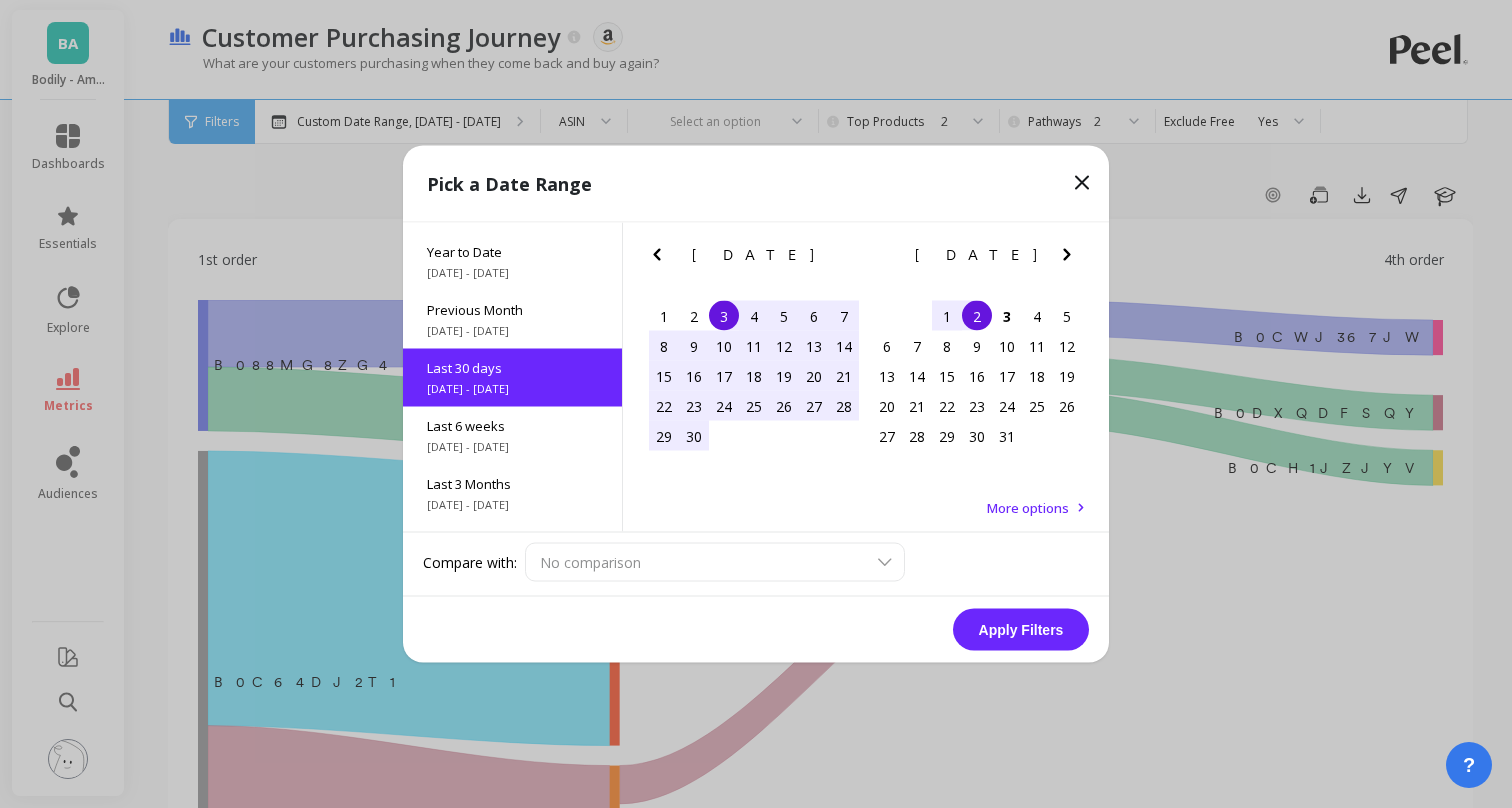 scroll, scrollTop: 48, scrollLeft: 0, axis: vertical 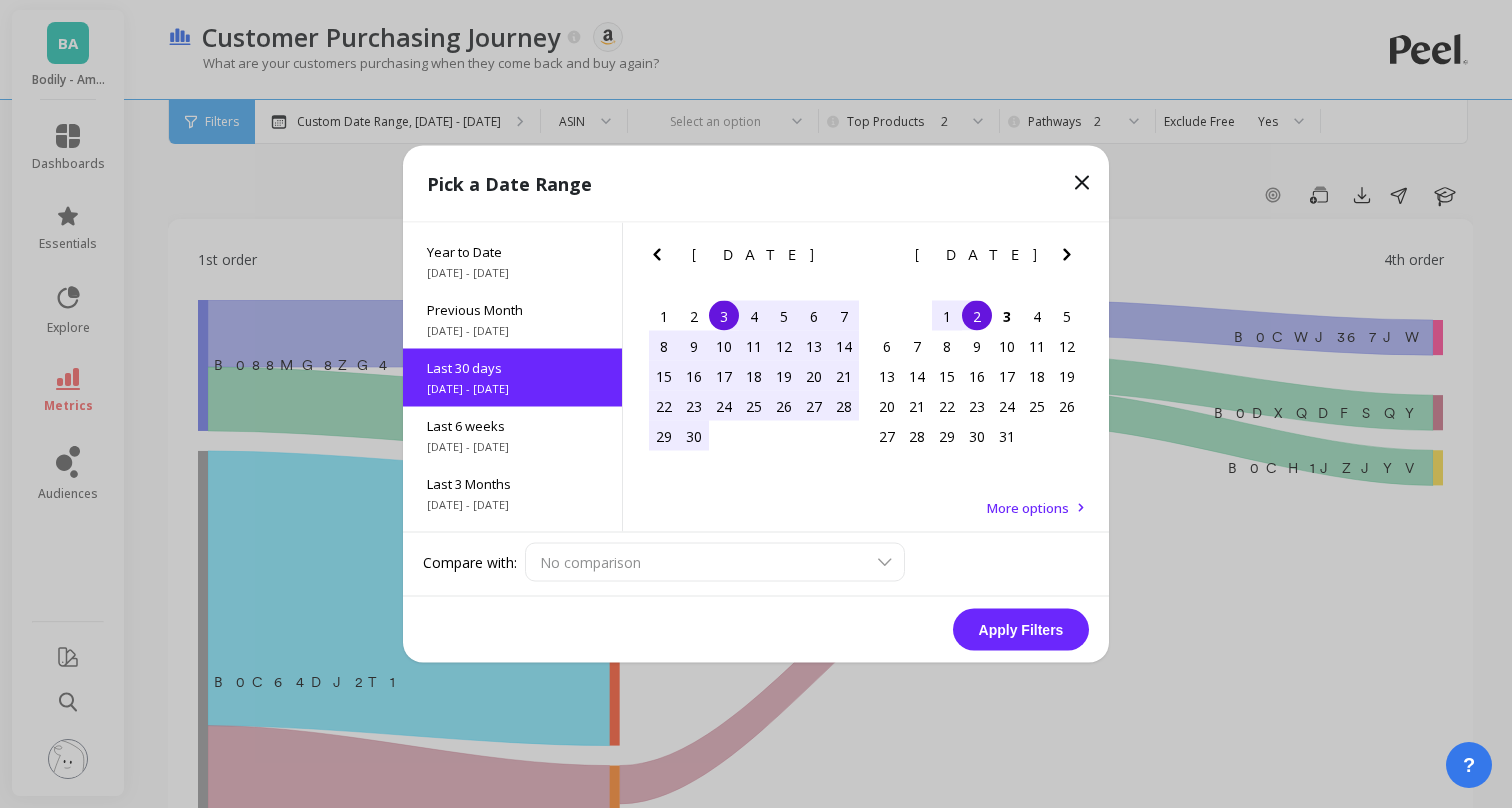click on "30" at bounding box center (694, 436) 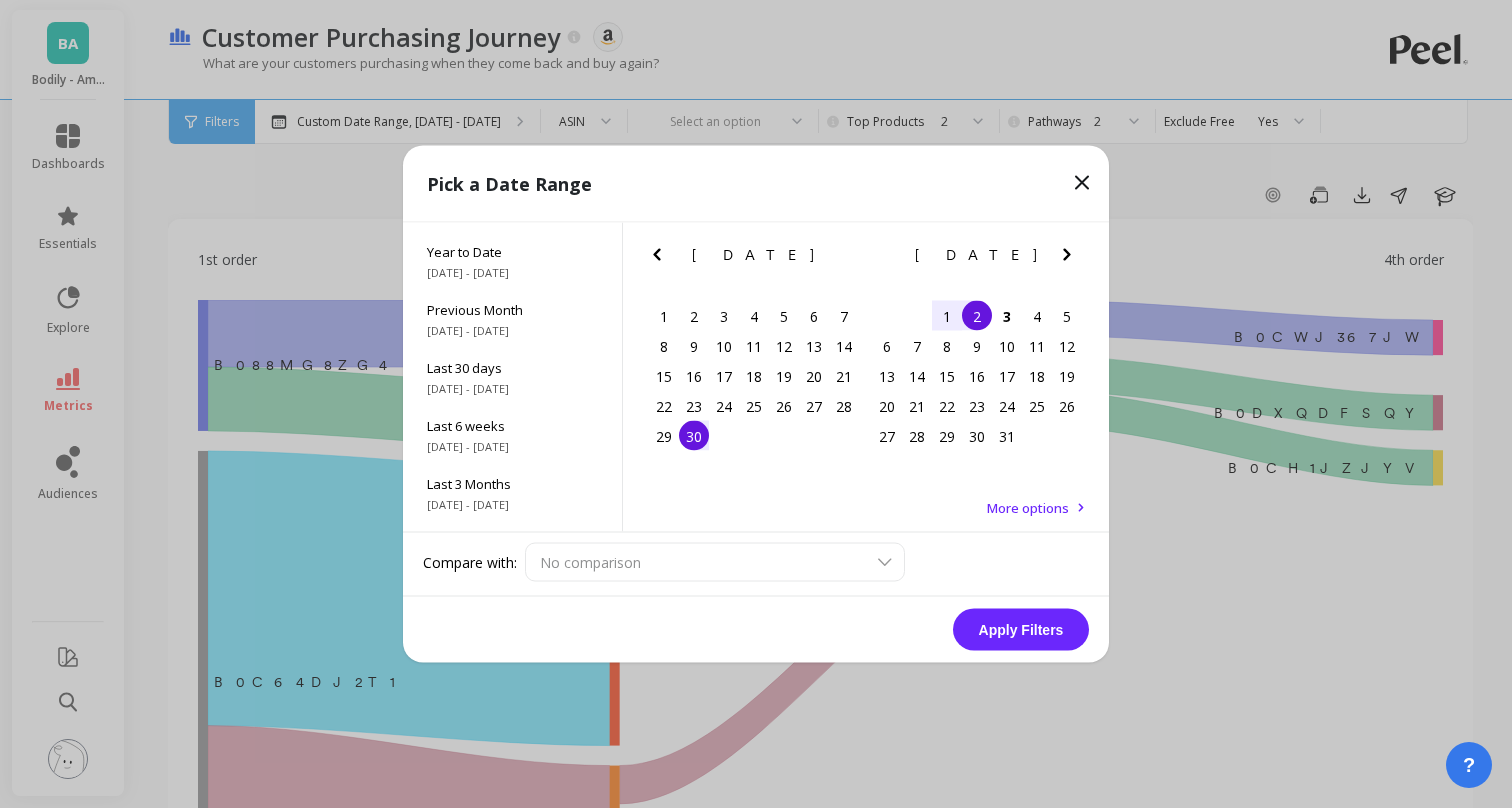 click on "2" at bounding box center [977, 316] 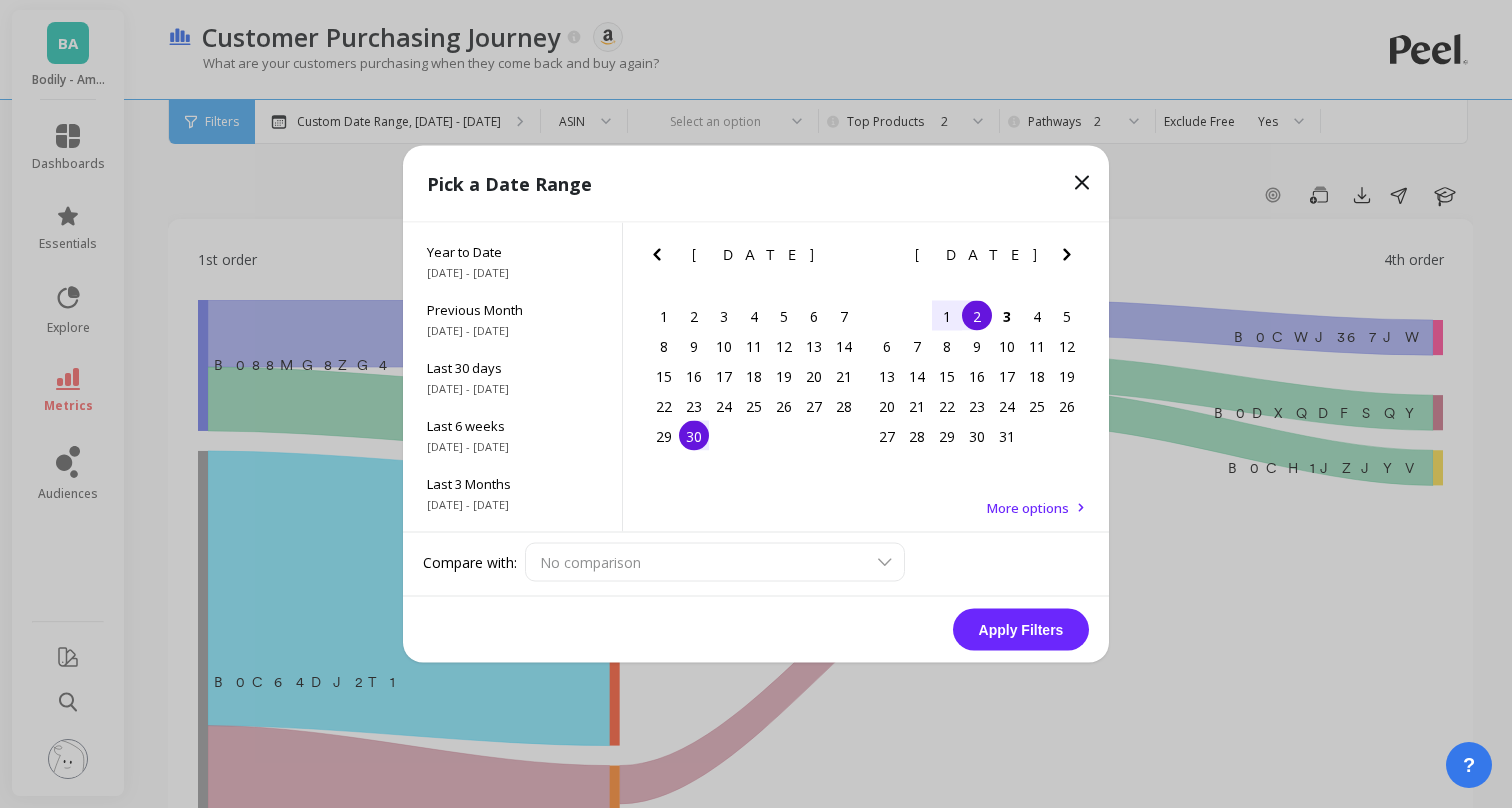 click on "Apply Filters" at bounding box center [1021, 630] 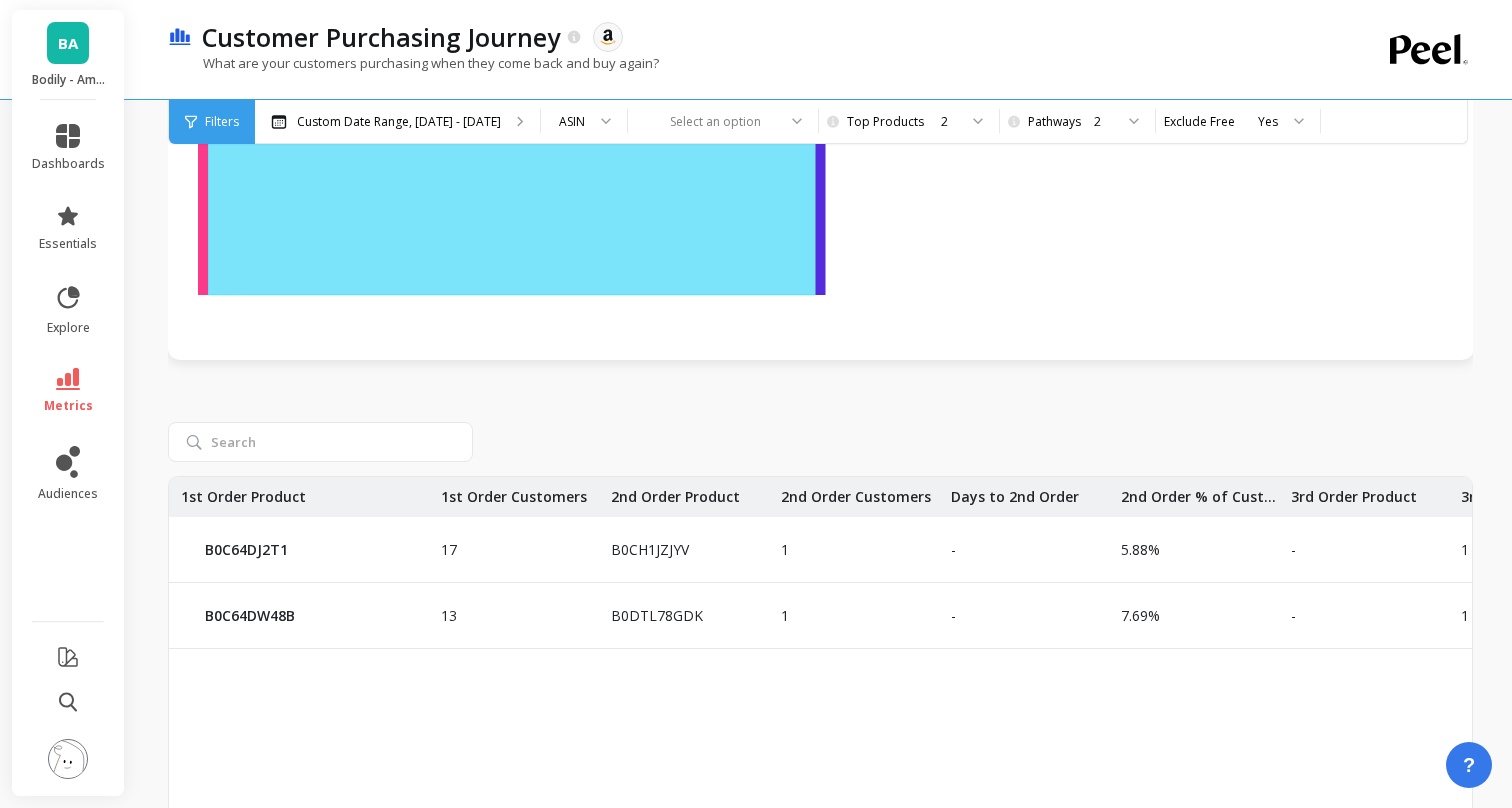 scroll, scrollTop: 715, scrollLeft: 0, axis: vertical 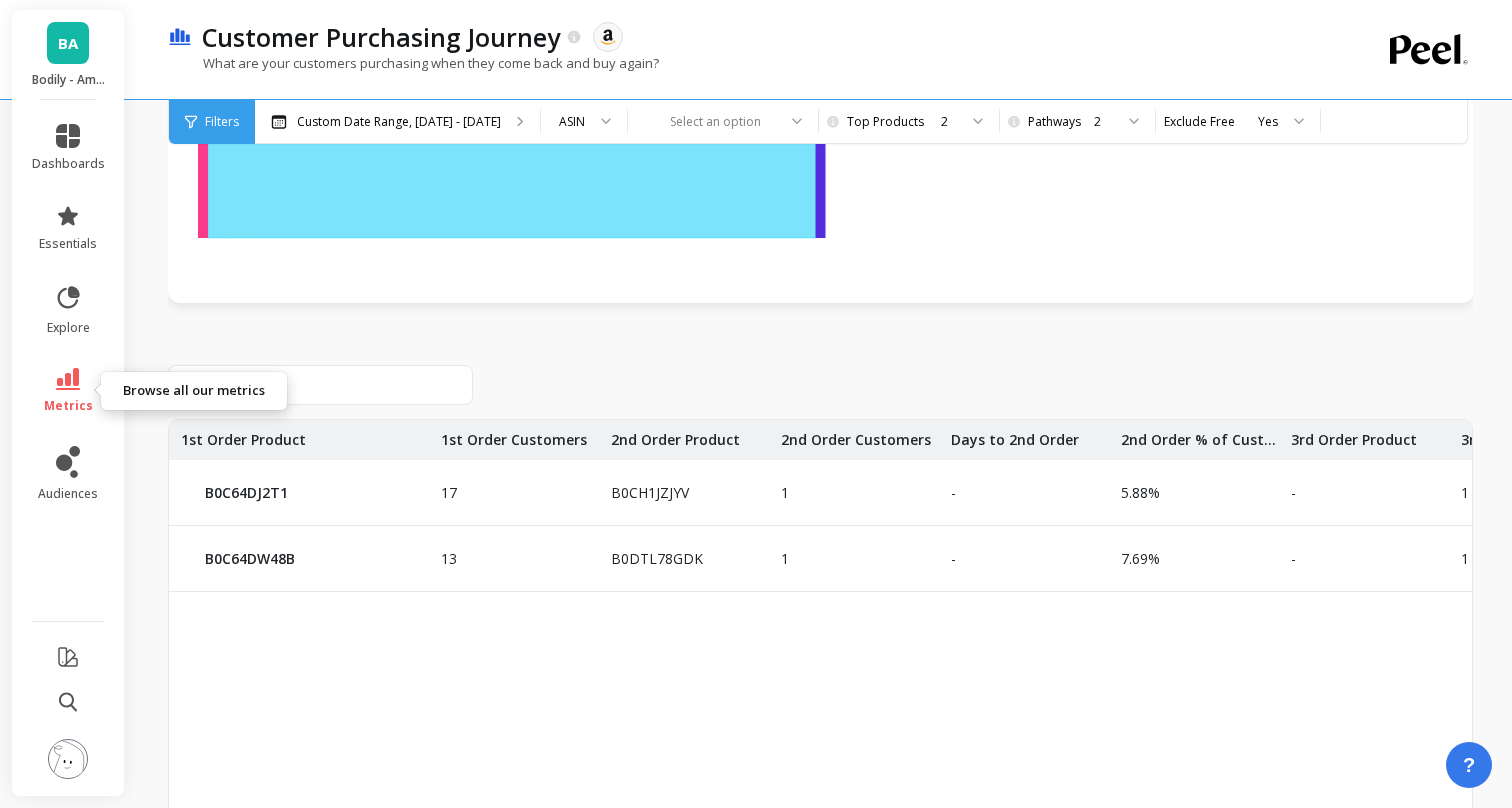 click 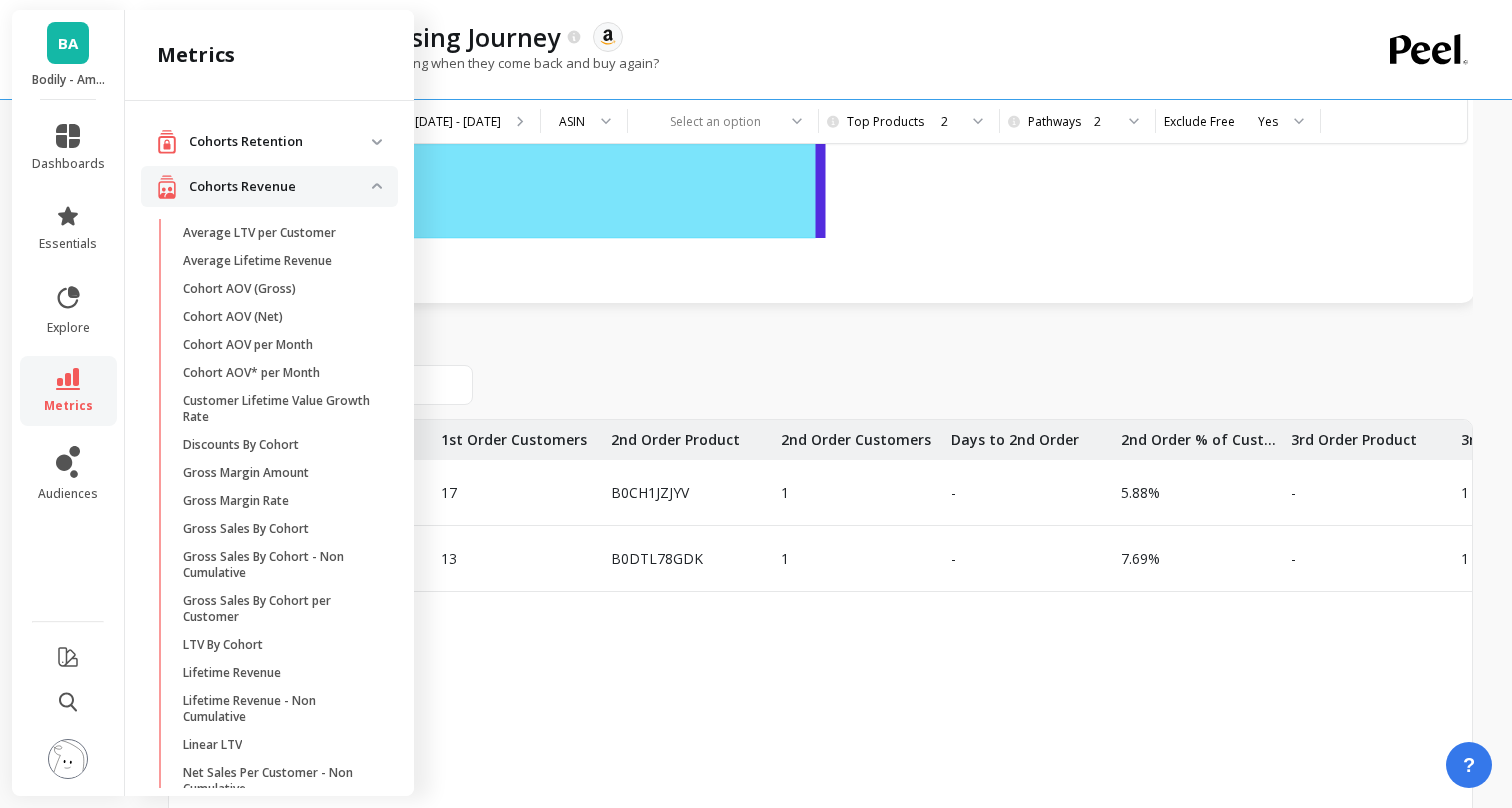 scroll, scrollTop: 715, scrollLeft: 0, axis: vertical 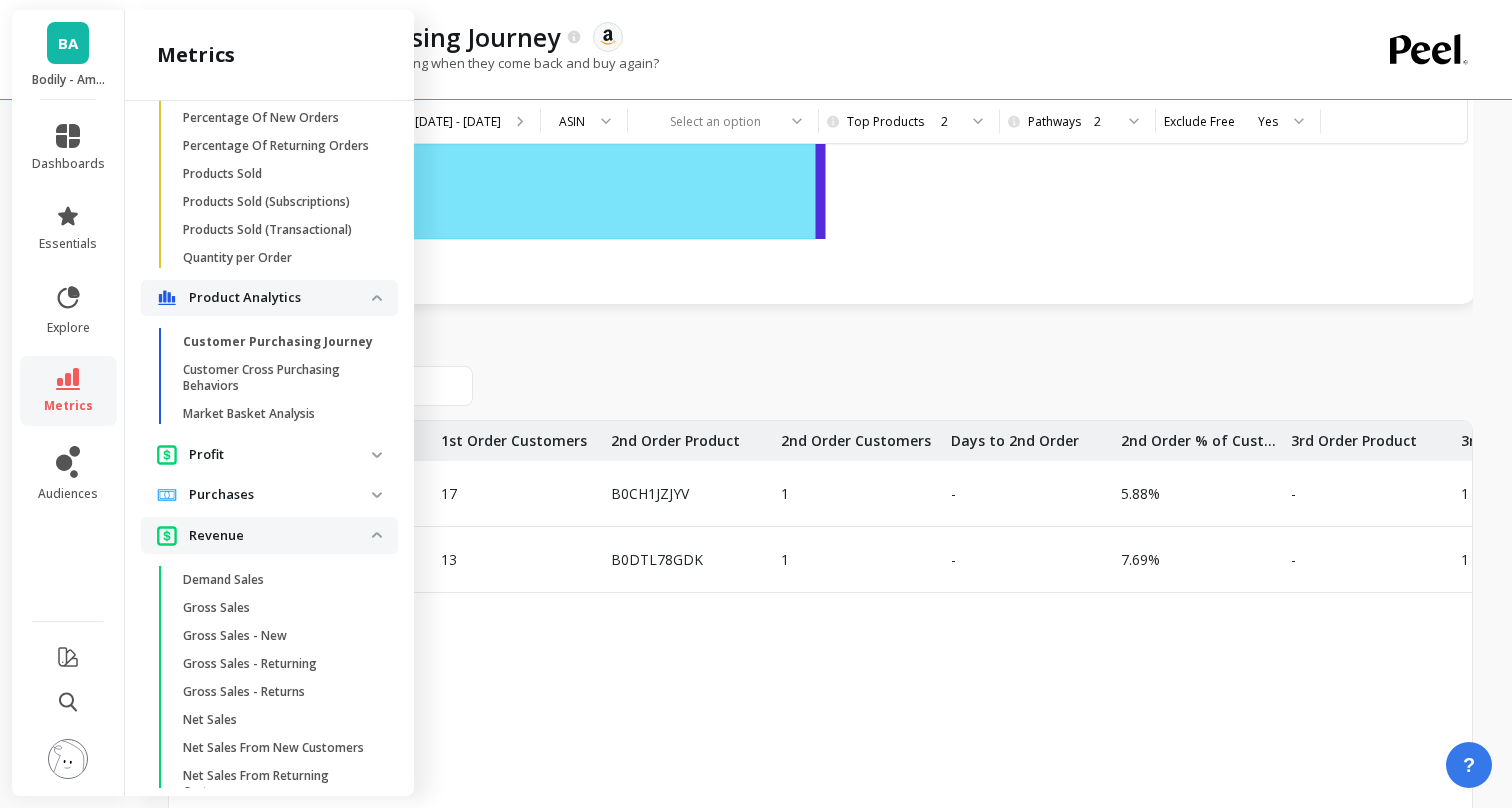 click on "‌B0C64DJ2T1  B0CH1JZJYV ​   ‌B0C64DW48B  B0DTL78GDK A B weight ‌B0C64DJ2T1  B0CH1JZJYV 11  B0CH1JZJYV ​ 0  B0CH1JZJYV ​ 0 ‌B0C64DJ2T1   0 ‌B0C64DW48B  B0DTL78GDK 11  B0DTL78GDK ​ 0  B0DTL78GDK ​ 0 ‌B0C64DW48B   0 -._.-*^*-._.-*^*-._.-" at bounding box center (821, -71) 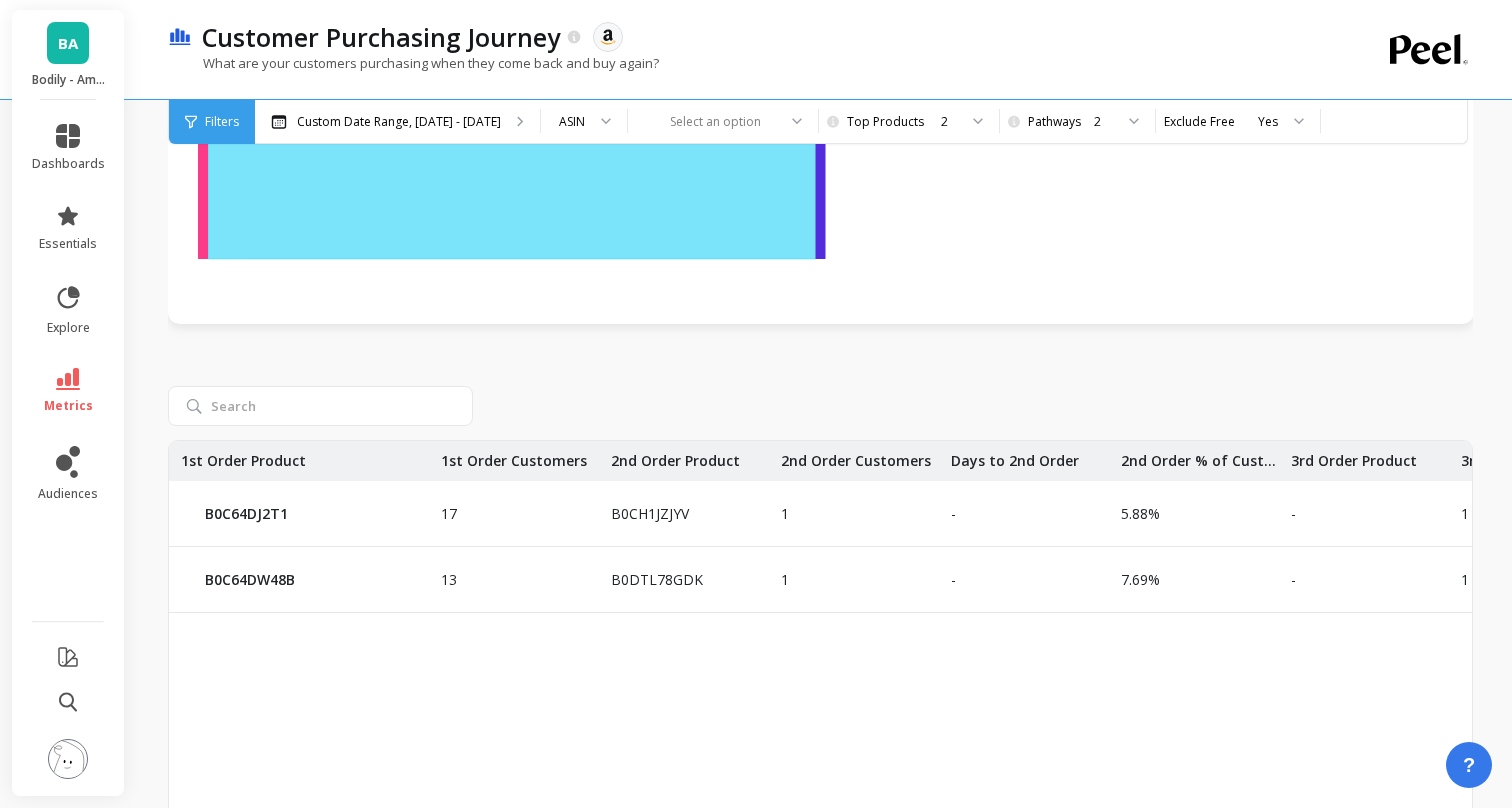 scroll, scrollTop: 686, scrollLeft: 0, axis: vertical 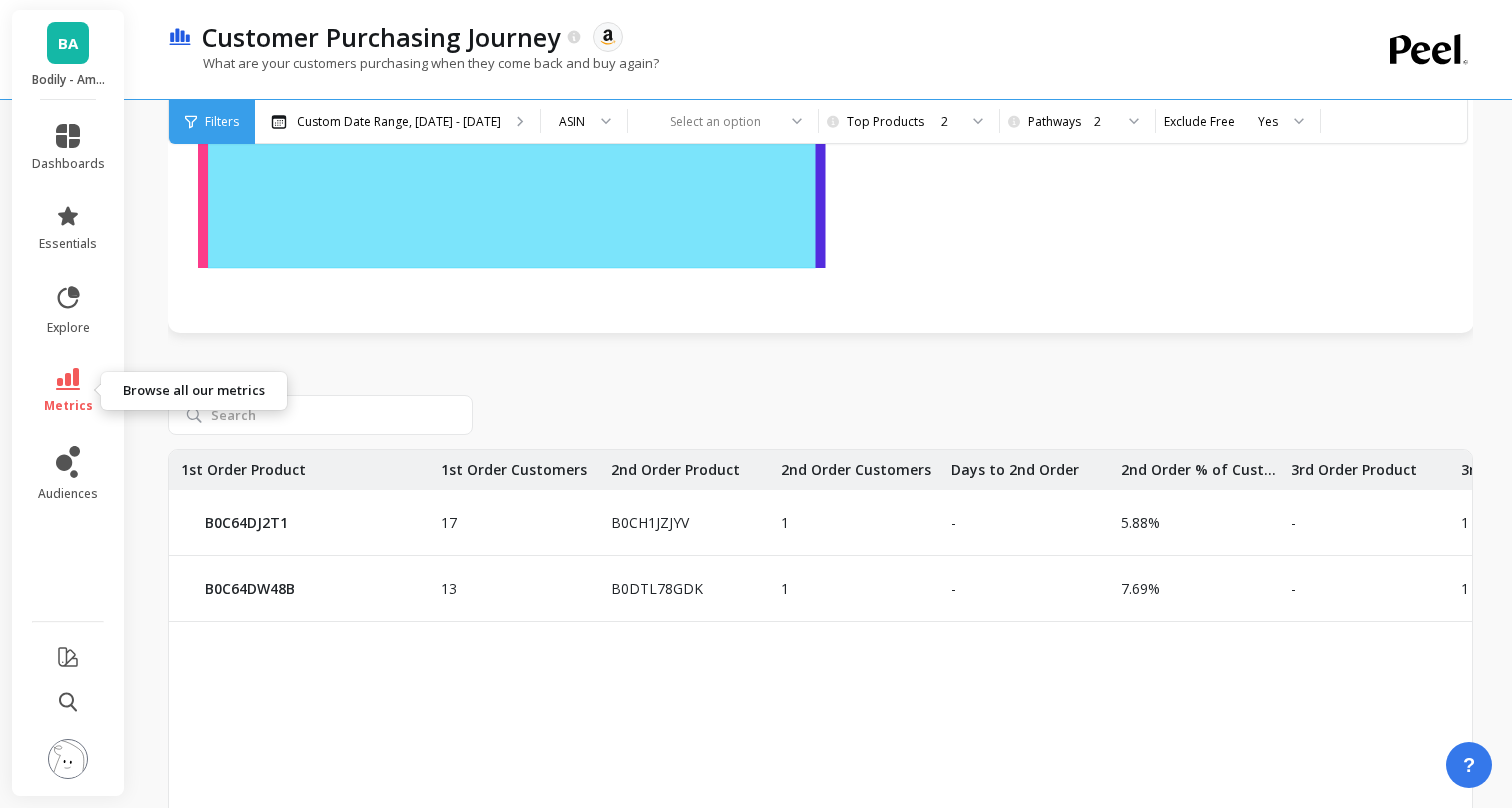 click 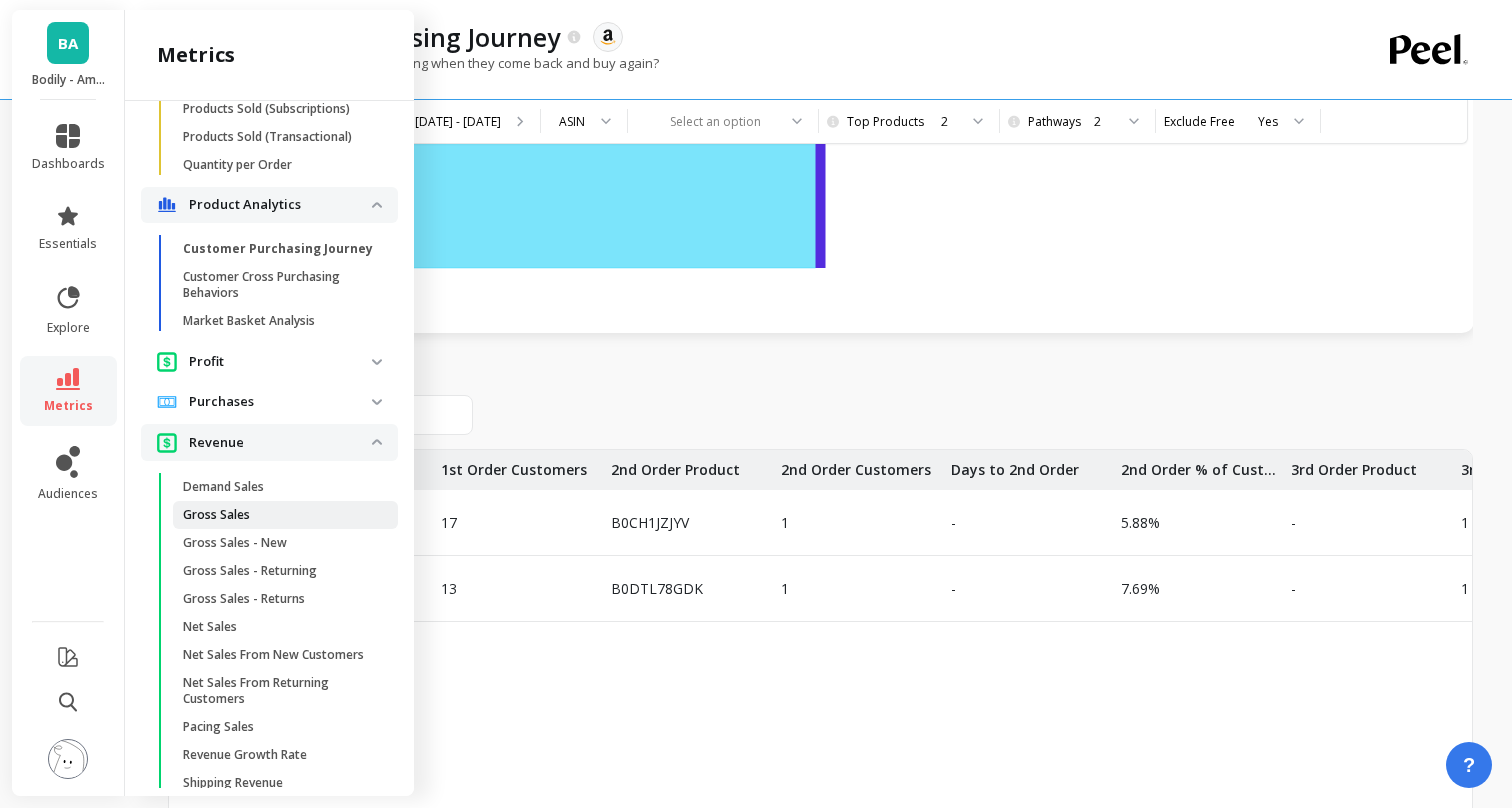 scroll, scrollTop: 1435, scrollLeft: 0, axis: vertical 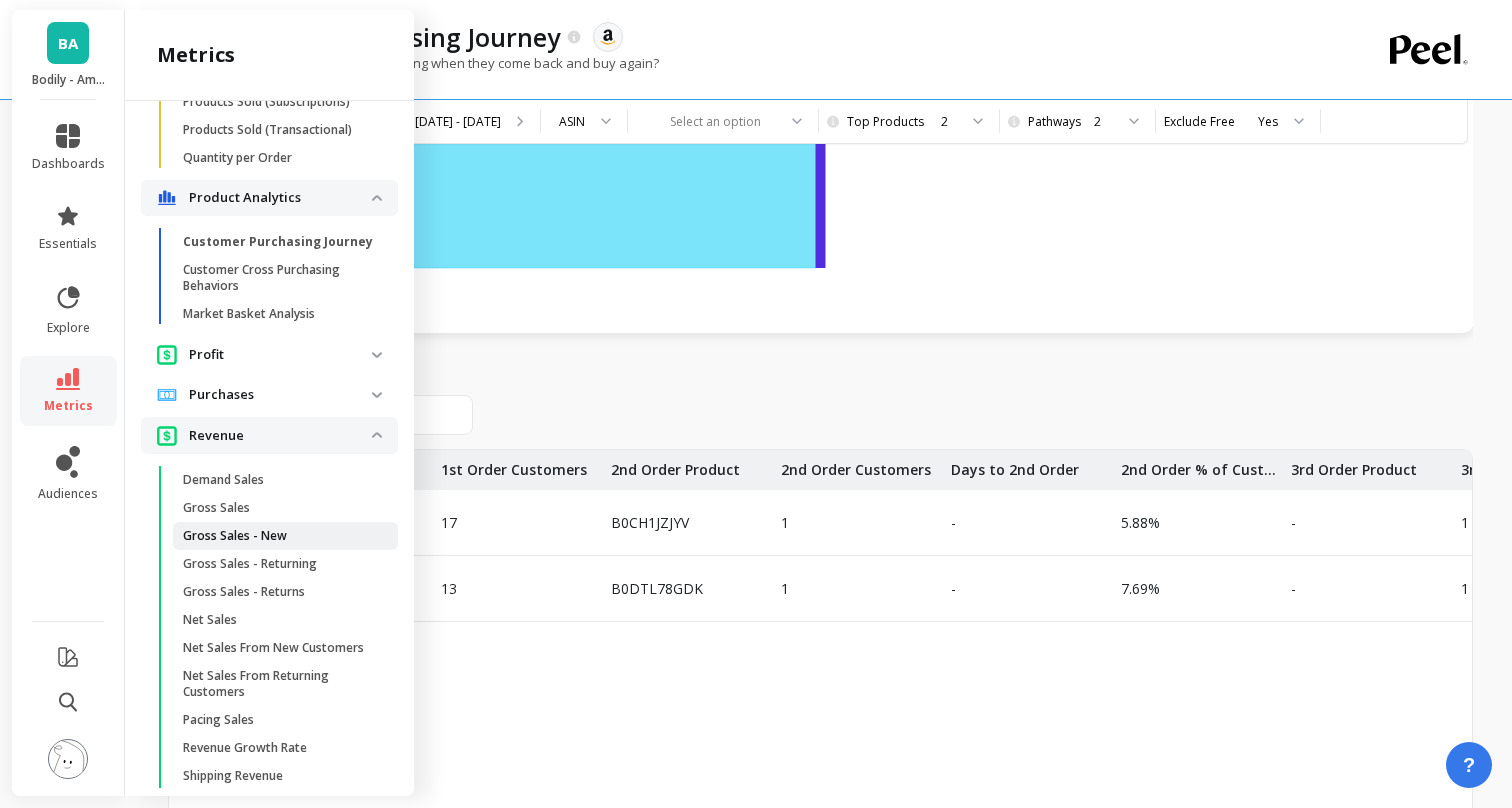 click on "Gross Sales - New" at bounding box center (235, 536) 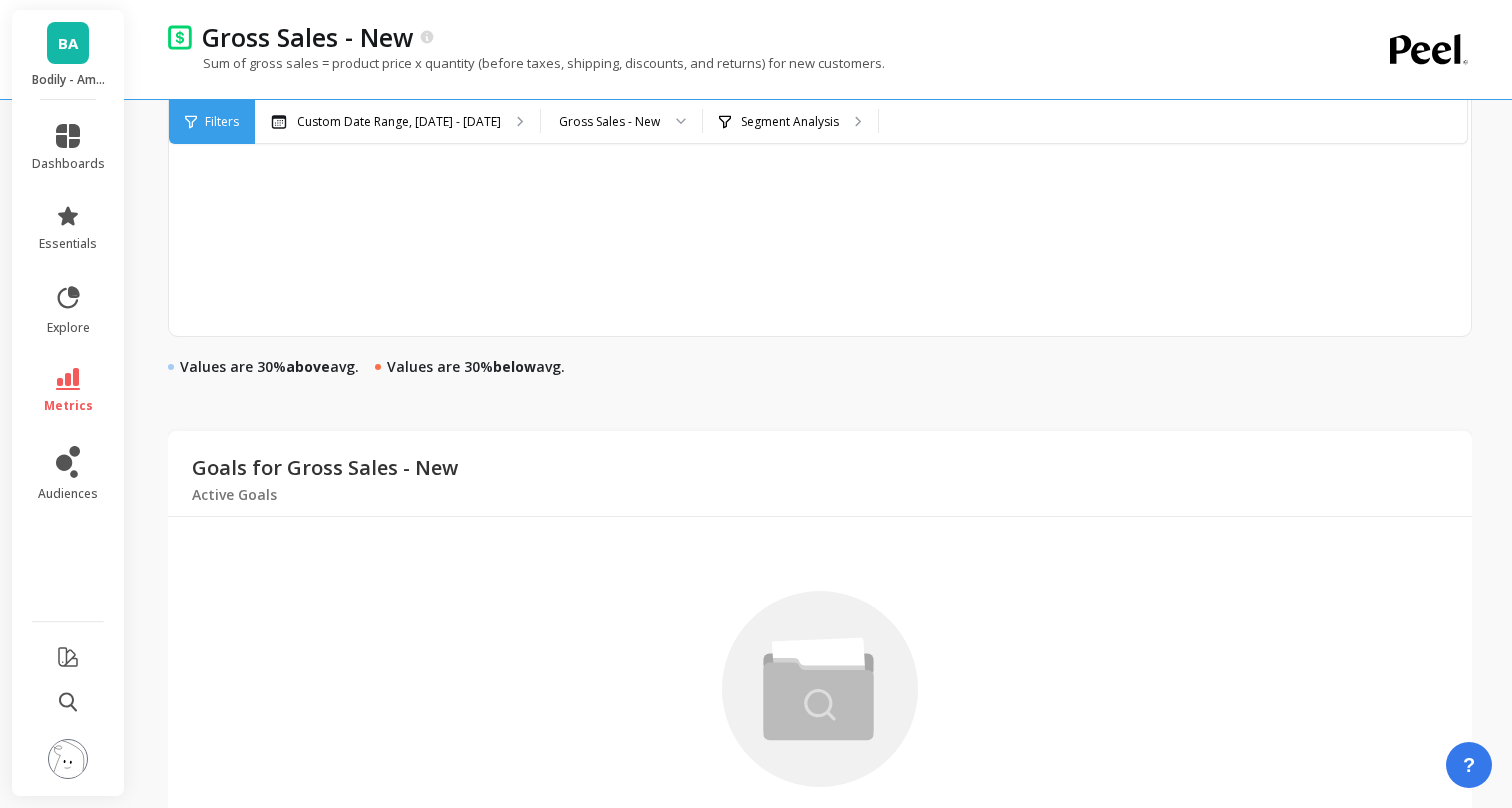 scroll, scrollTop: 0, scrollLeft: 0, axis: both 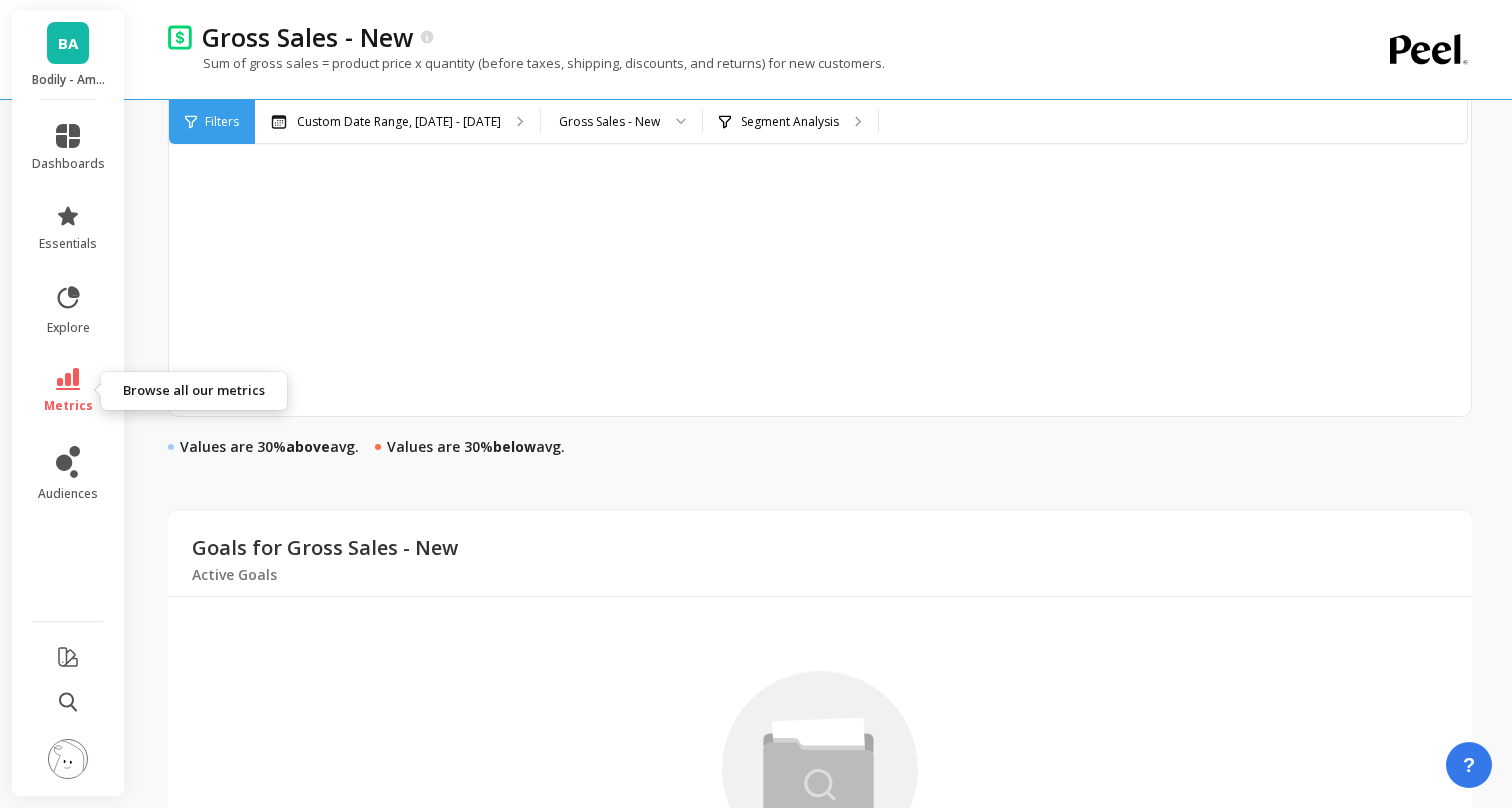 click on "metrics" at bounding box center (68, 406) 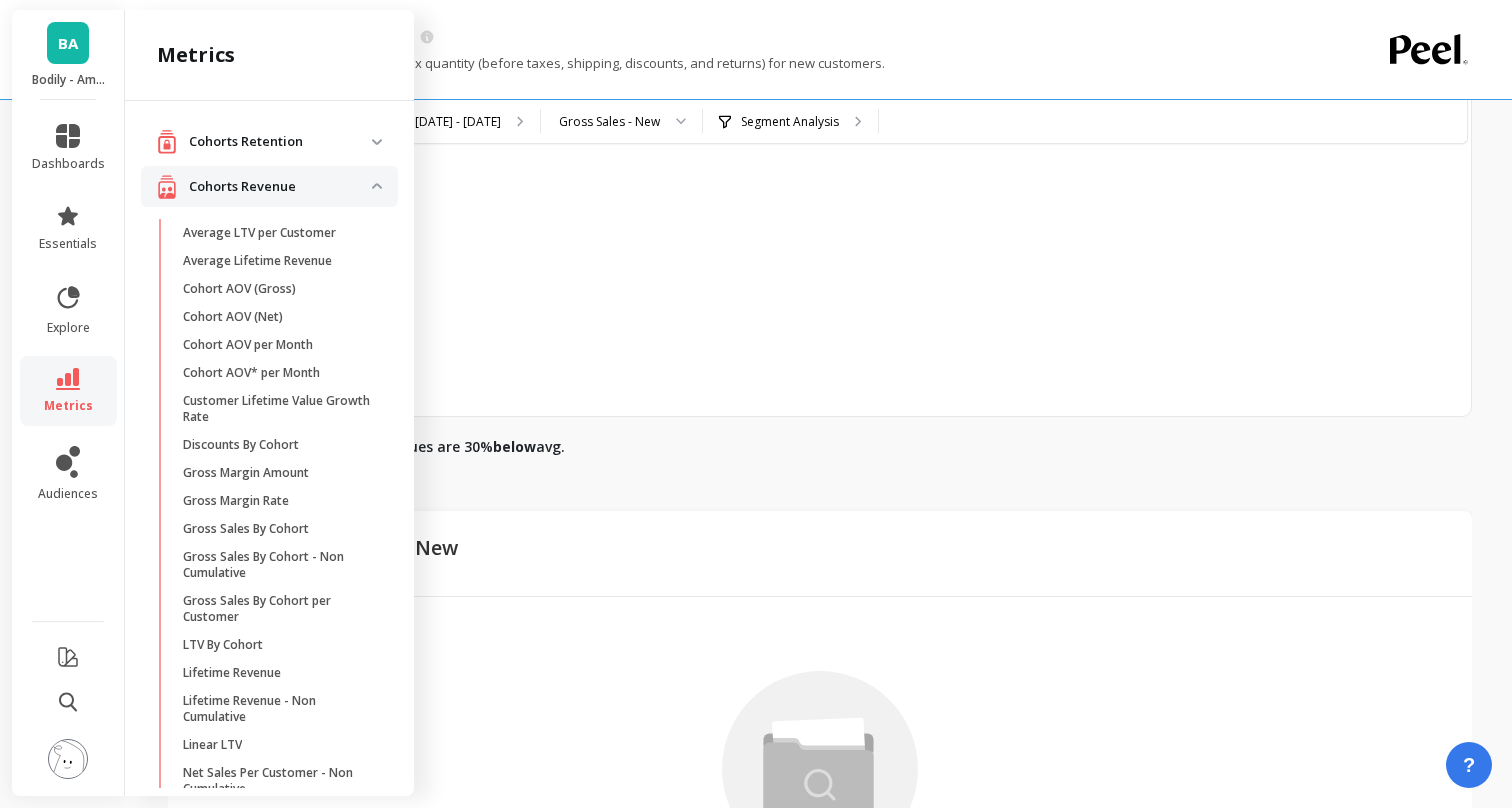 scroll, scrollTop: 1435, scrollLeft: 0, axis: vertical 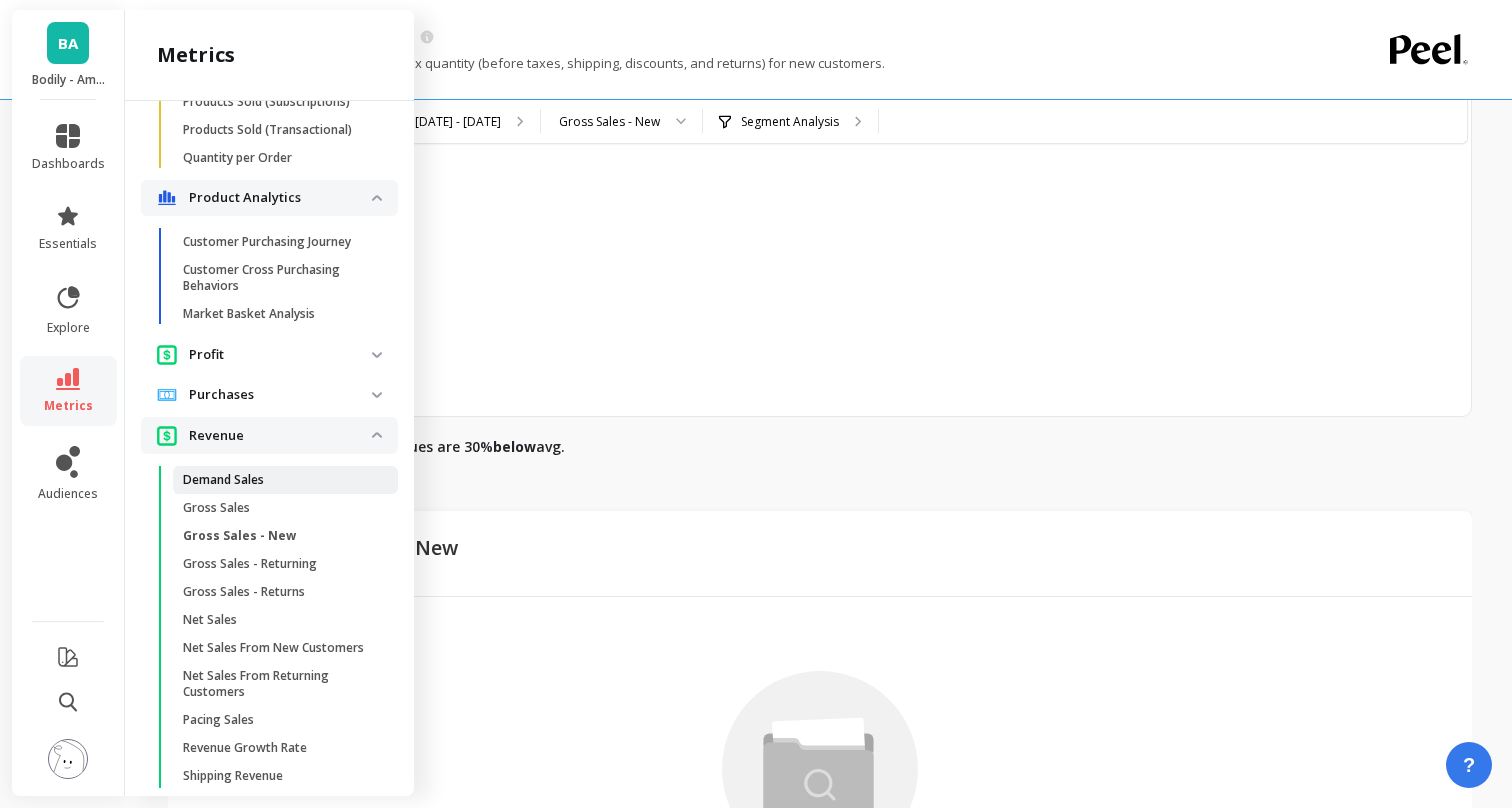 click on "Demand Sales" at bounding box center [278, 480] 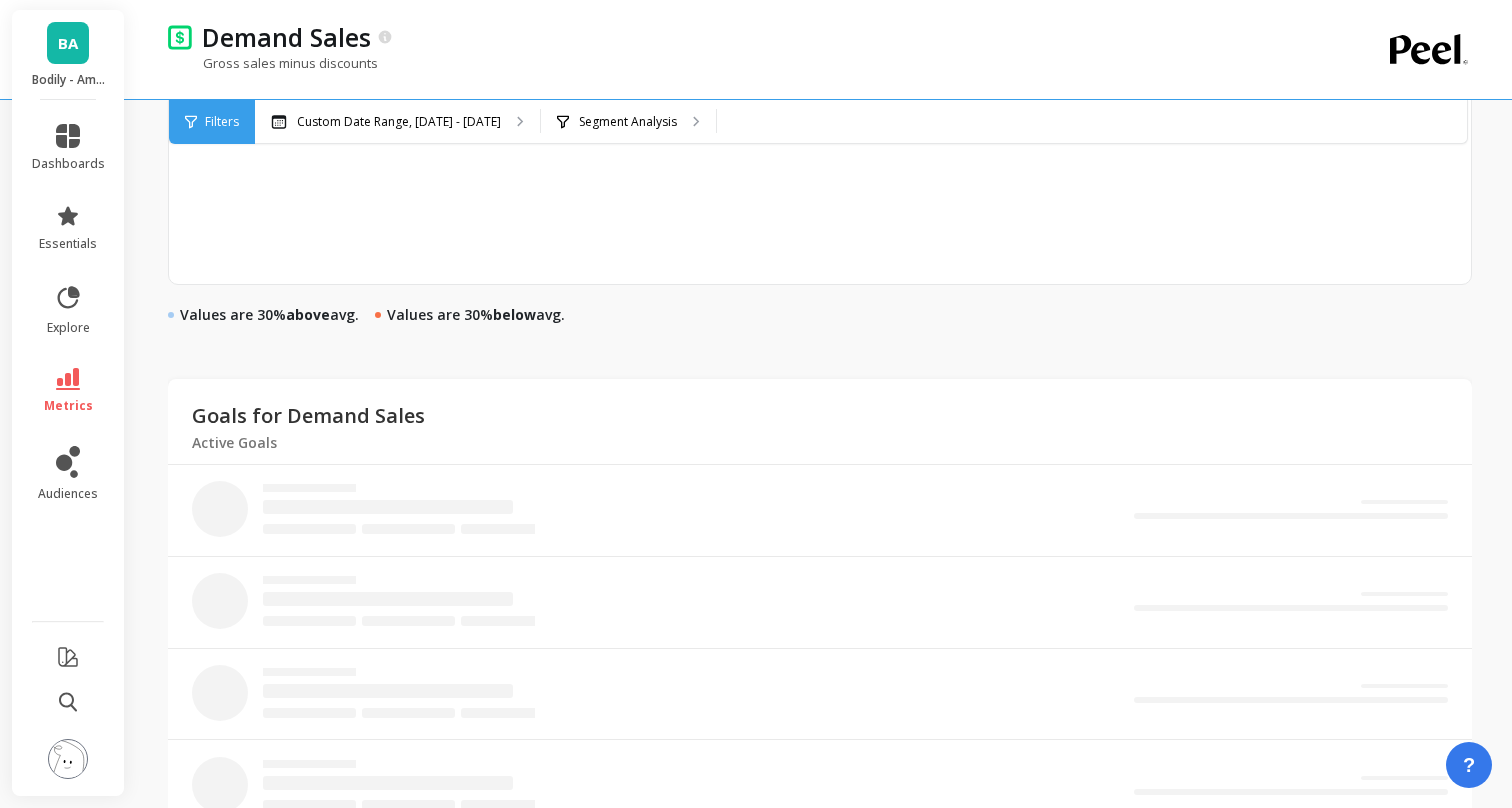 scroll, scrollTop: 980, scrollLeft: 0, axis: vertical 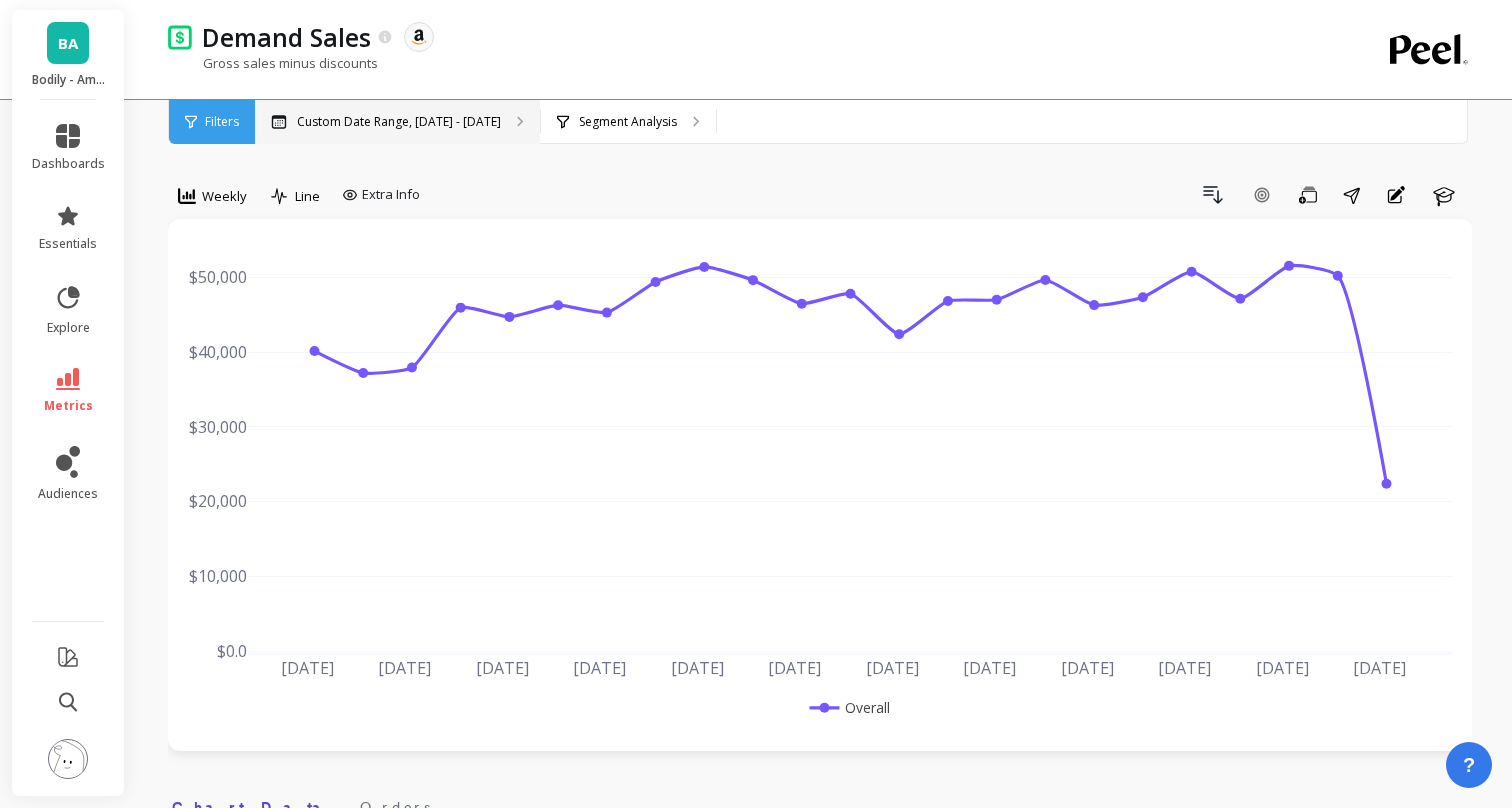 click on "Custom Date Range,  Feb 1 - Jul 2" at bounding box center [399, 122] 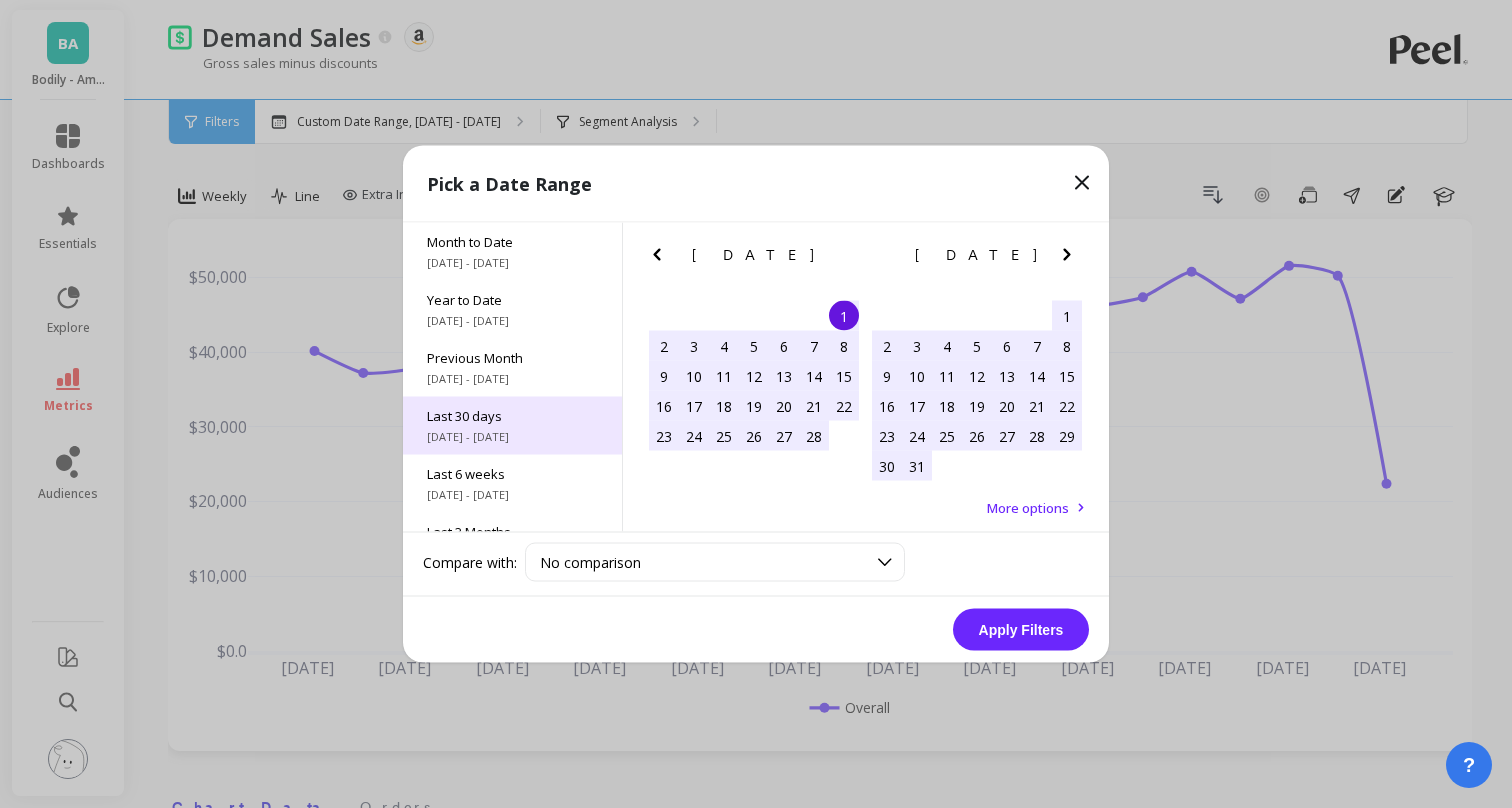 click on "6/3/2025 - 7/2/2025" at bounding box center (512, 437) 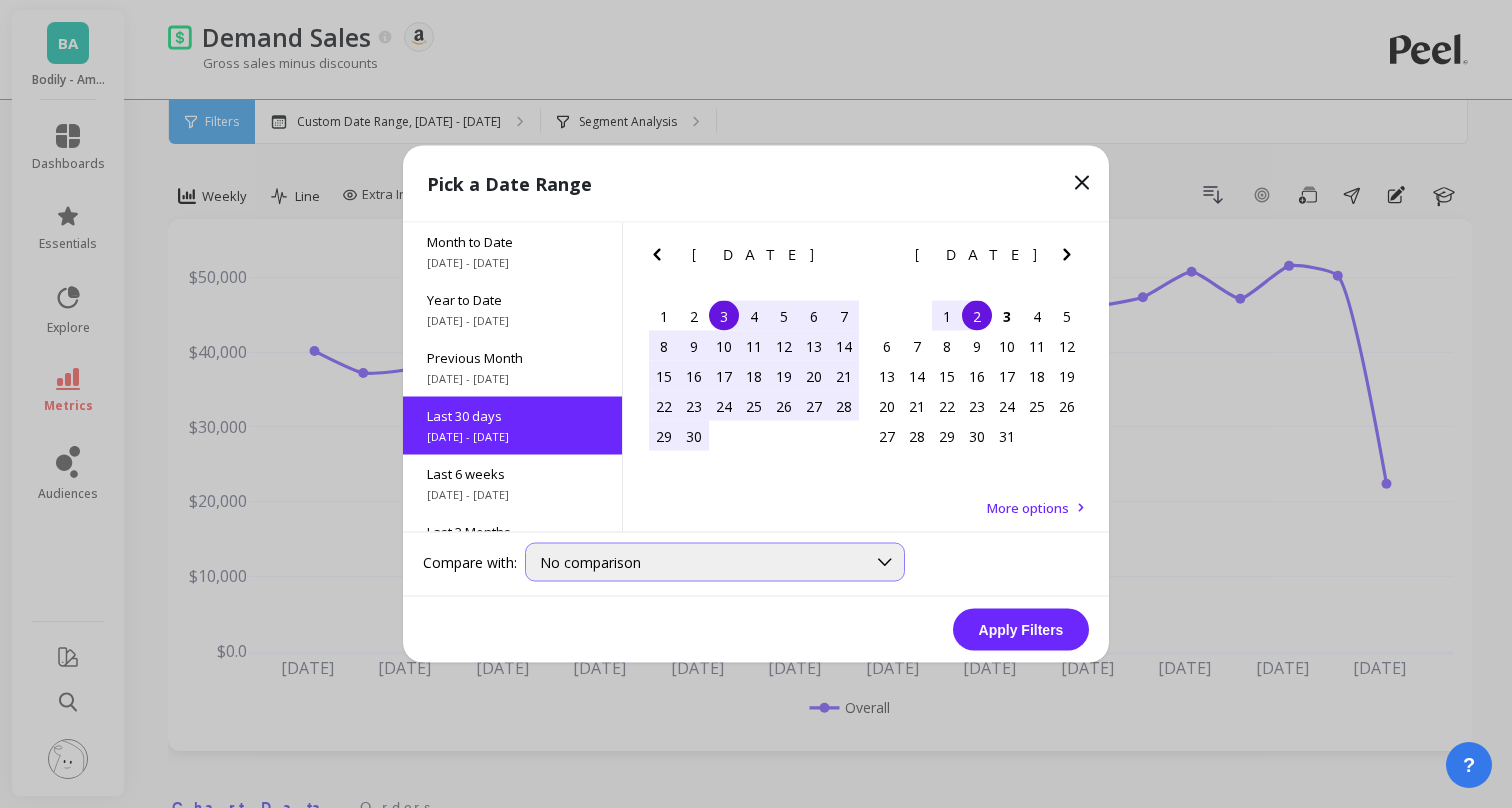 scroll, scrollTop: 48, scrollLeft: 0, axis: vertical 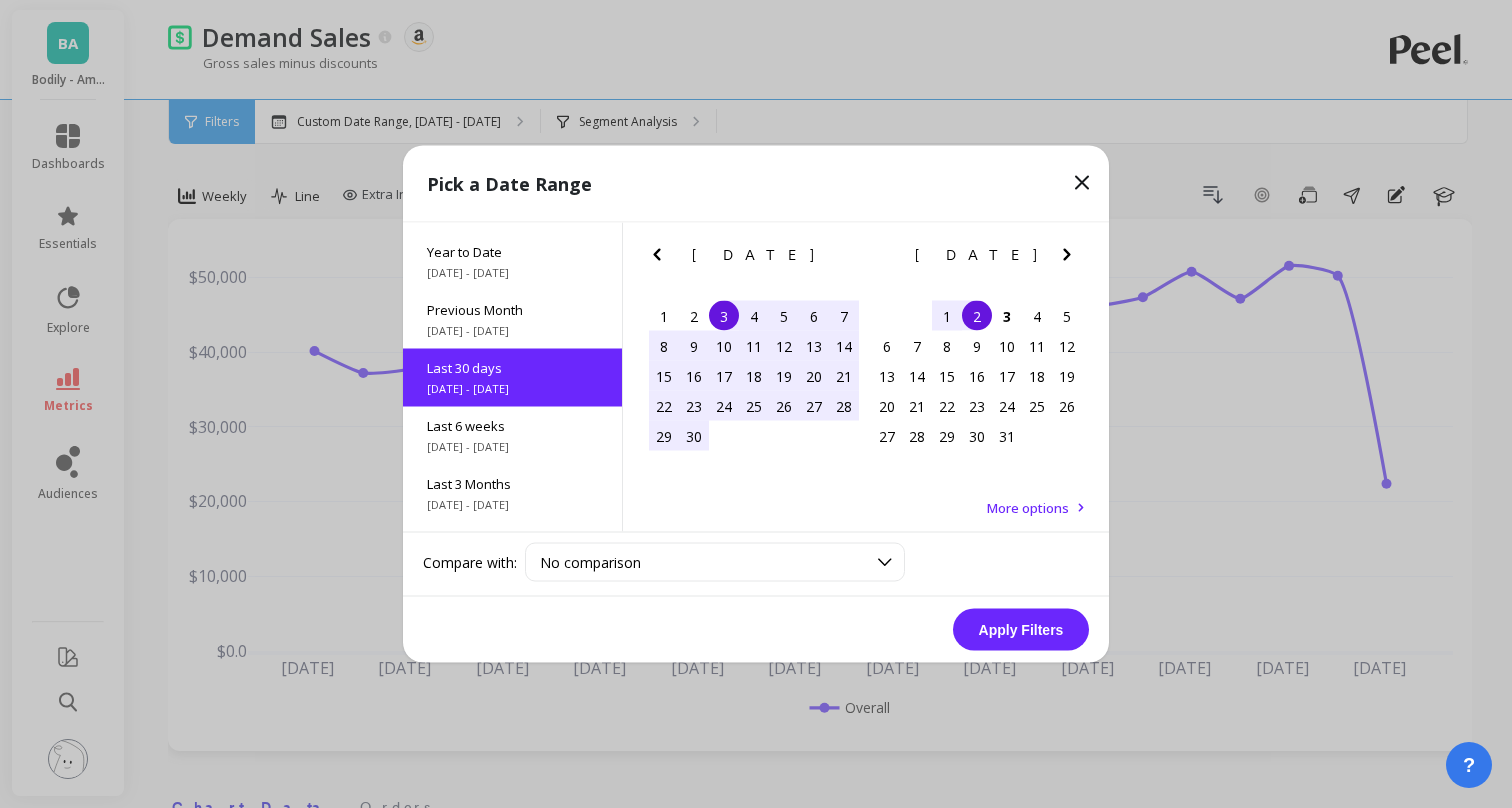 click on "Apply Filters" at bounding box center (1021, 630) 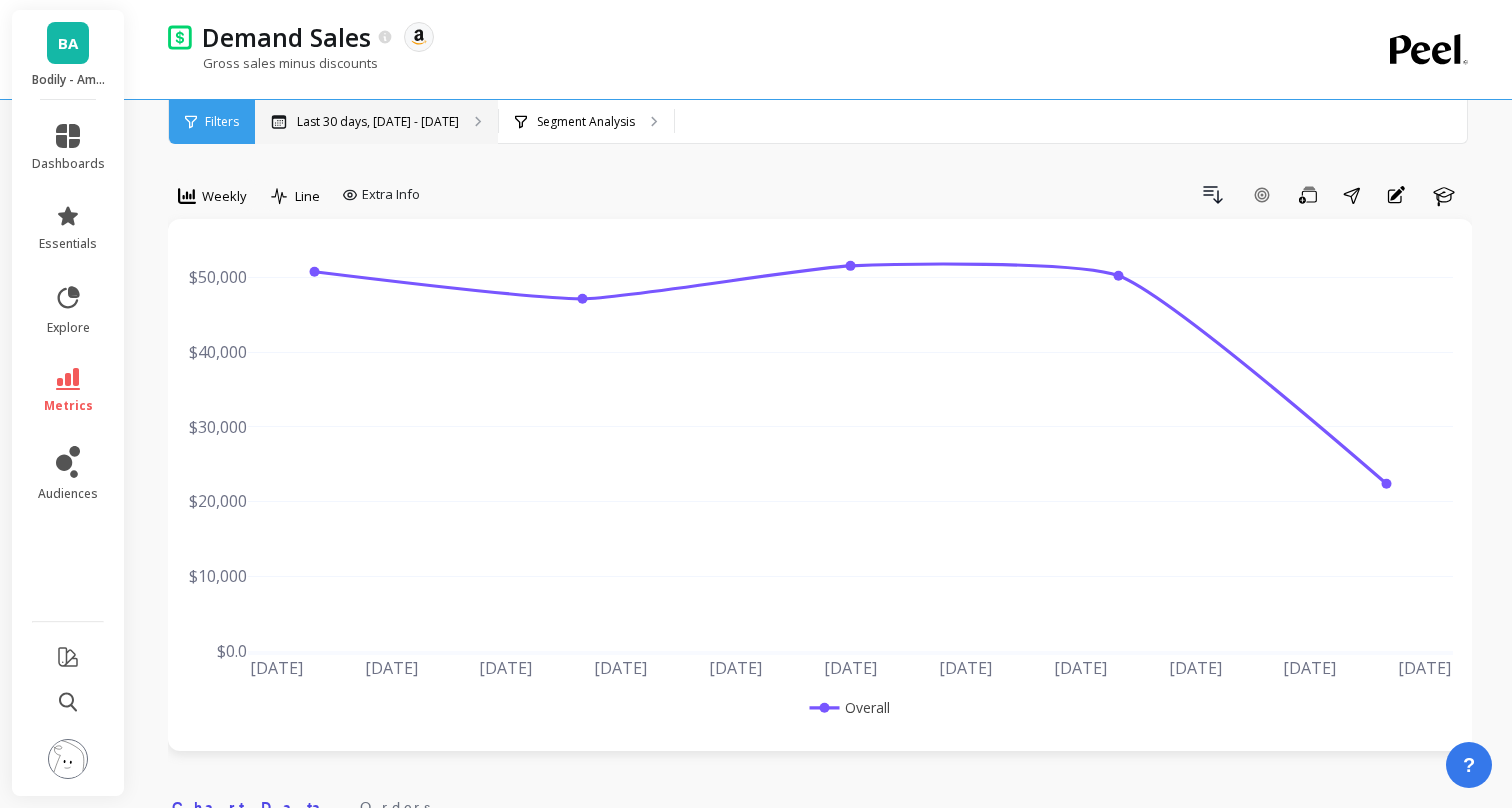 click on "Last 30 days,  Jun 3 - Jul 2" at bounding box center (378, 122) 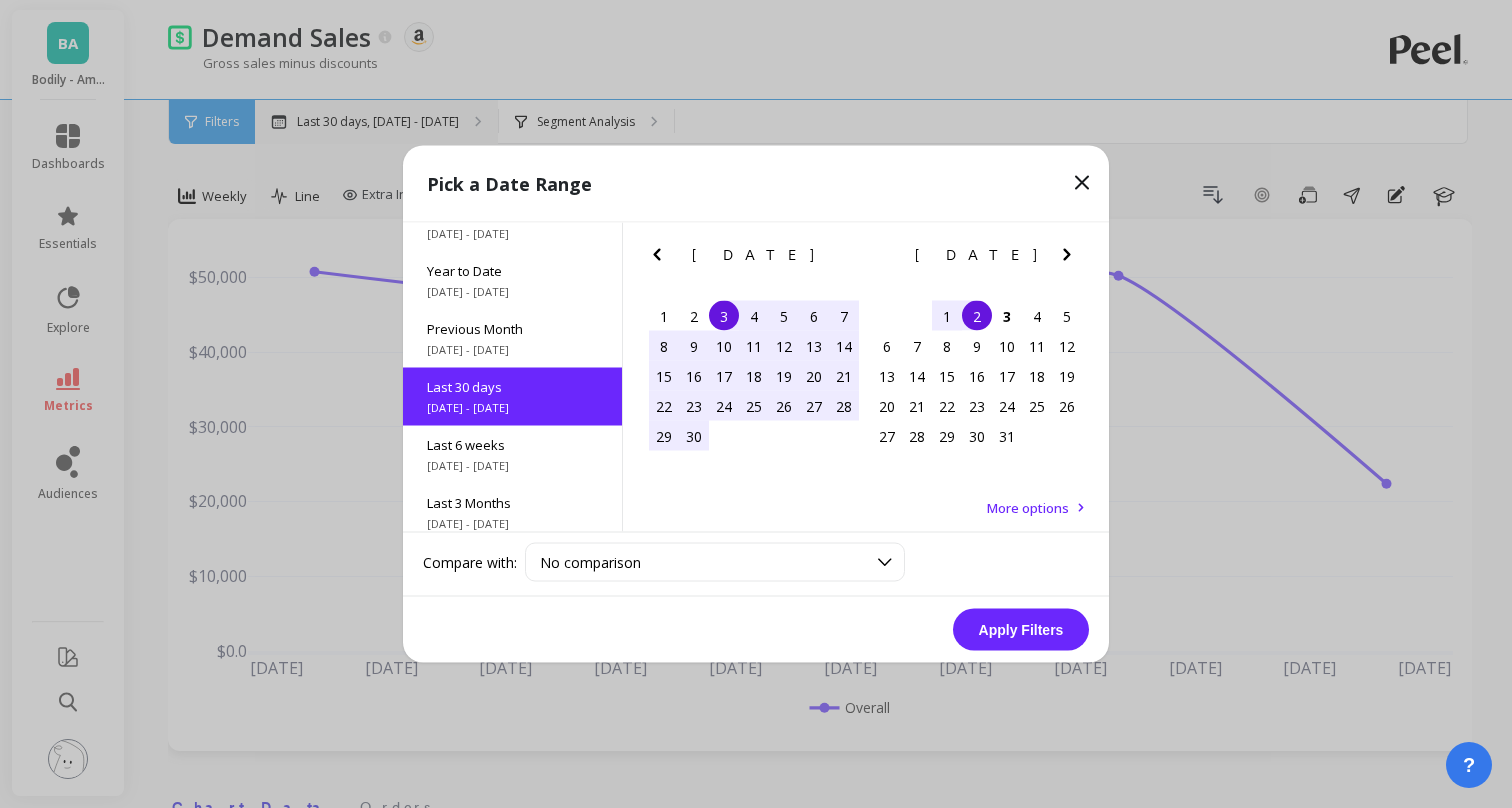 scroll, scrollTop: 48, scrollLeft: 0, axis: vertical 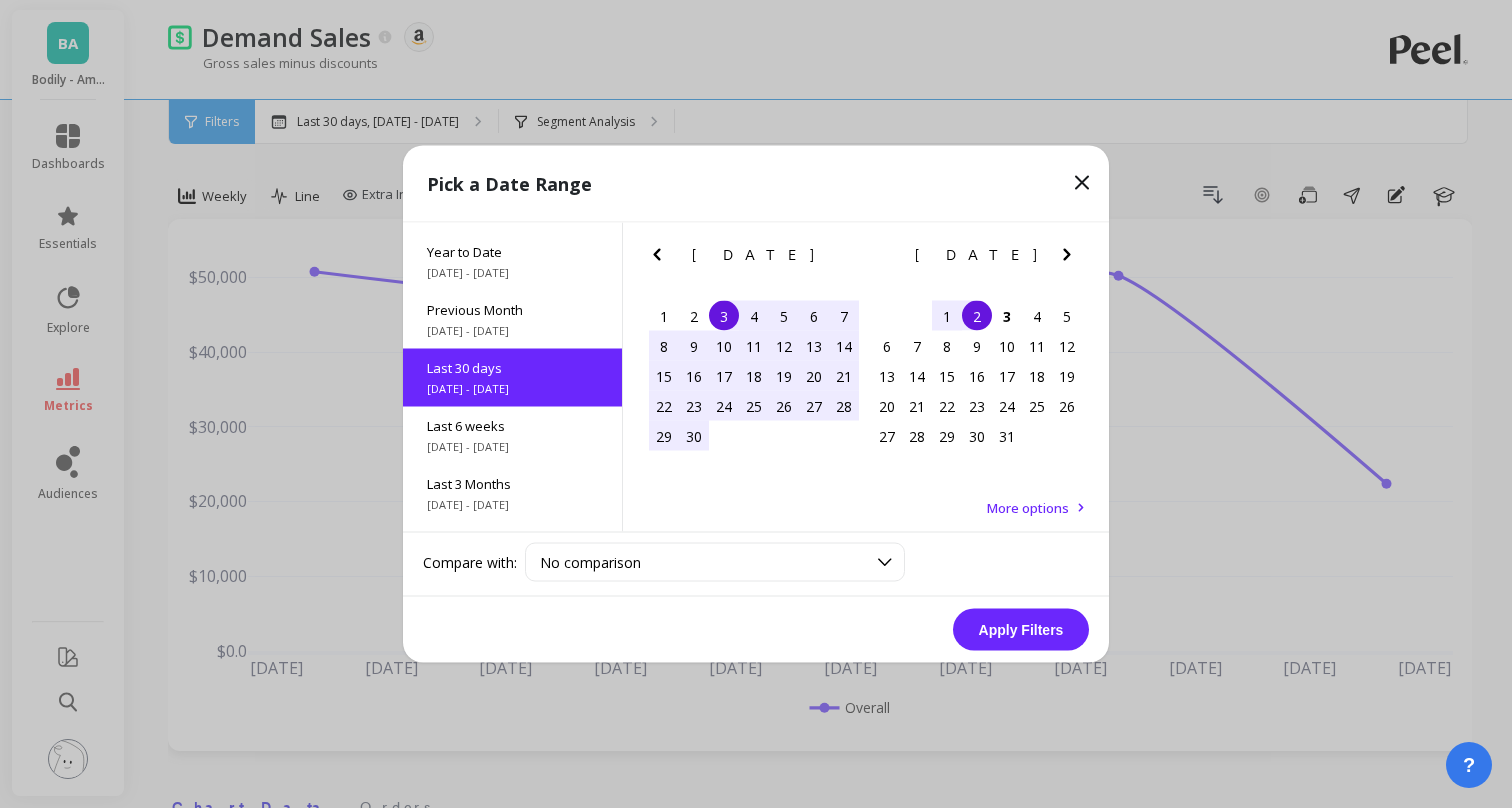 click 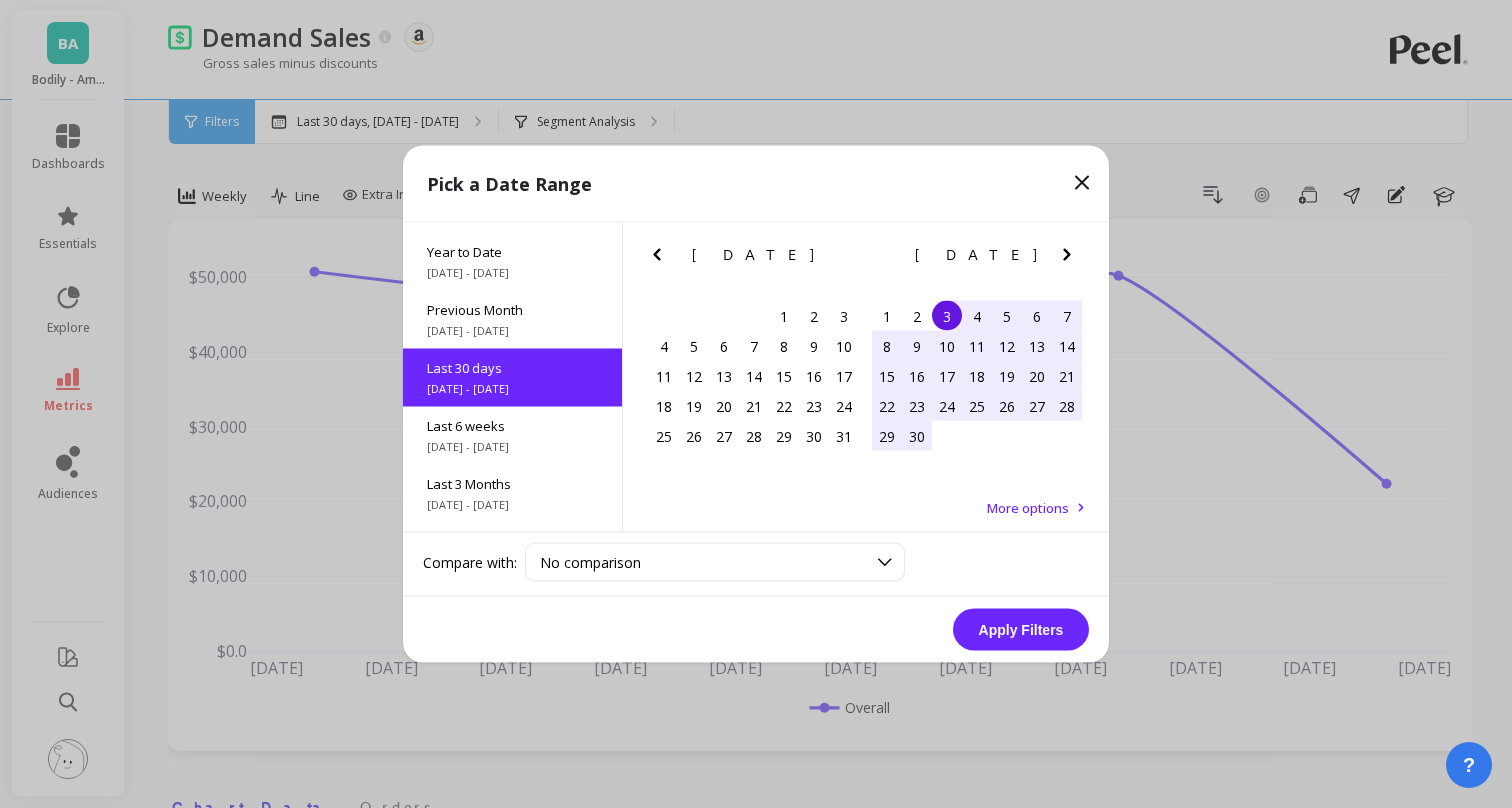 click 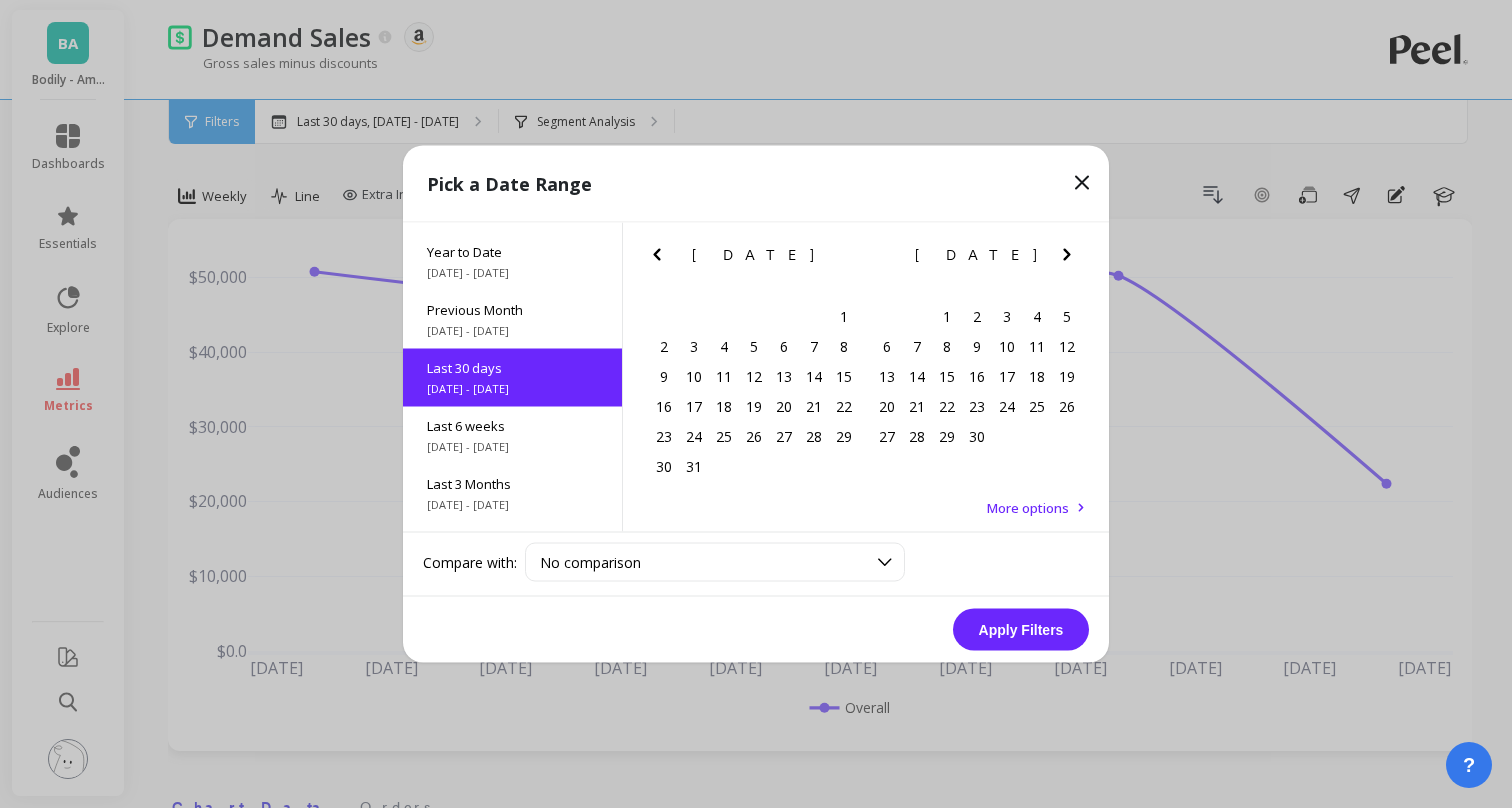 click 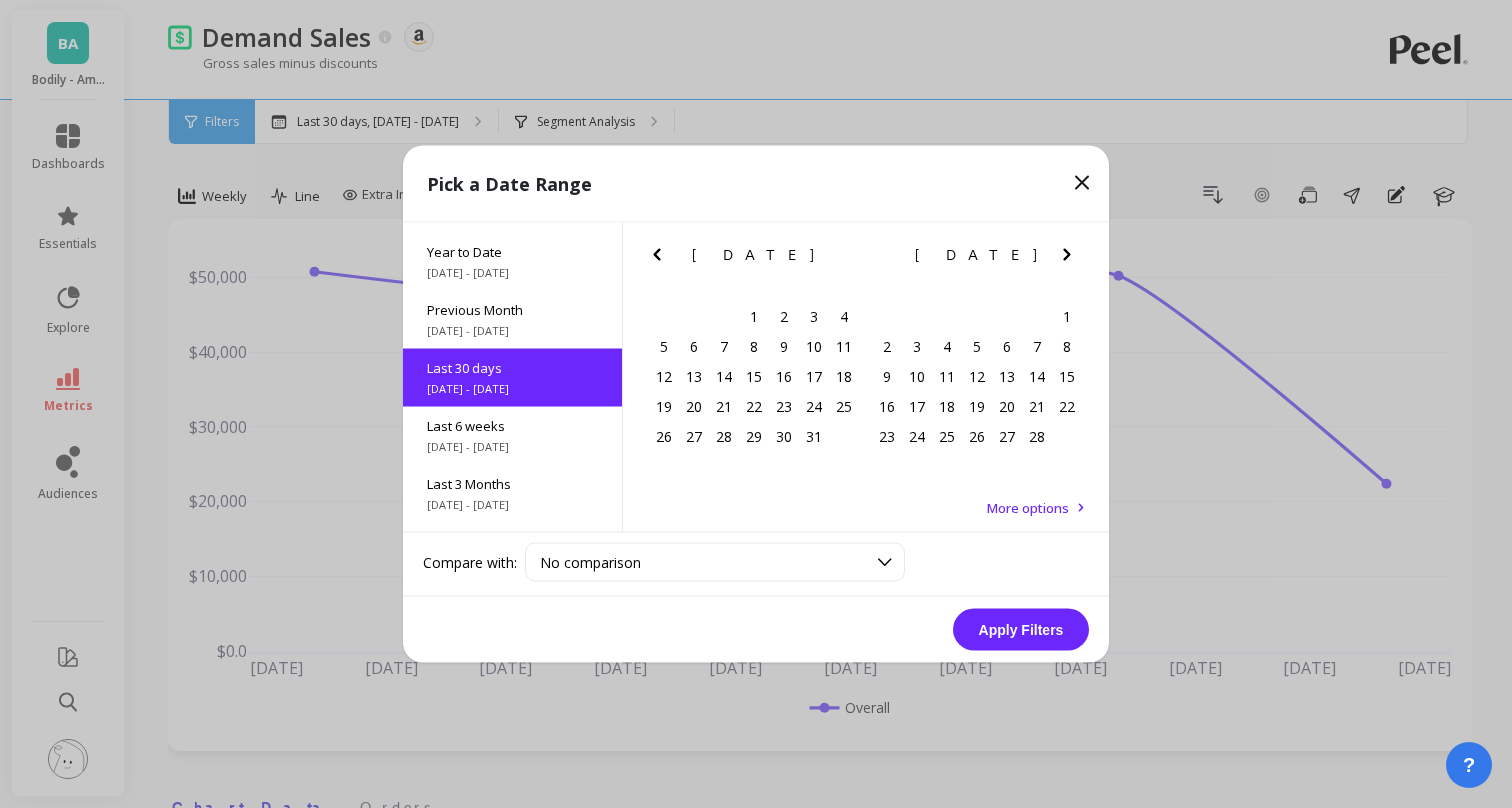 click 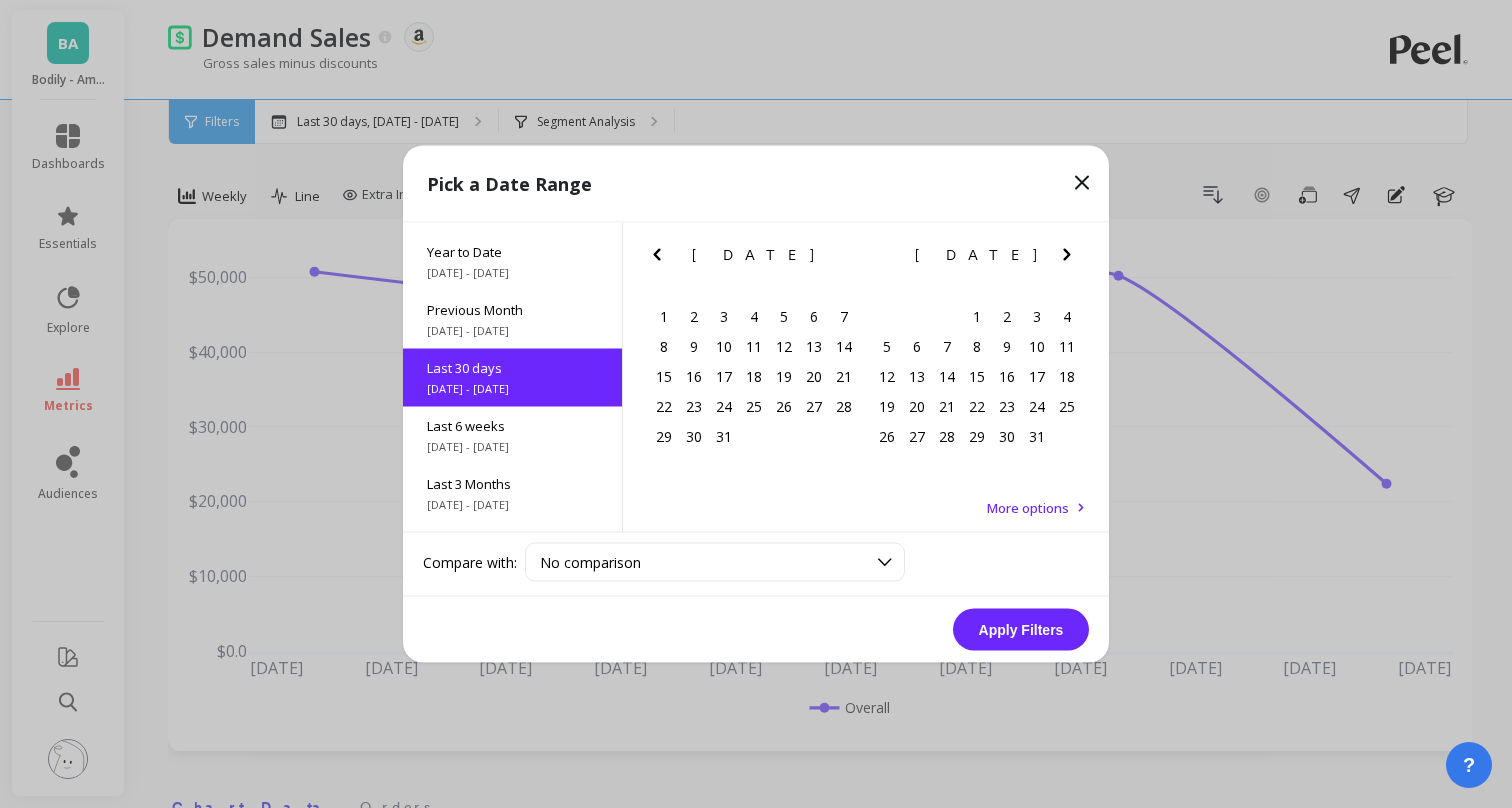 click 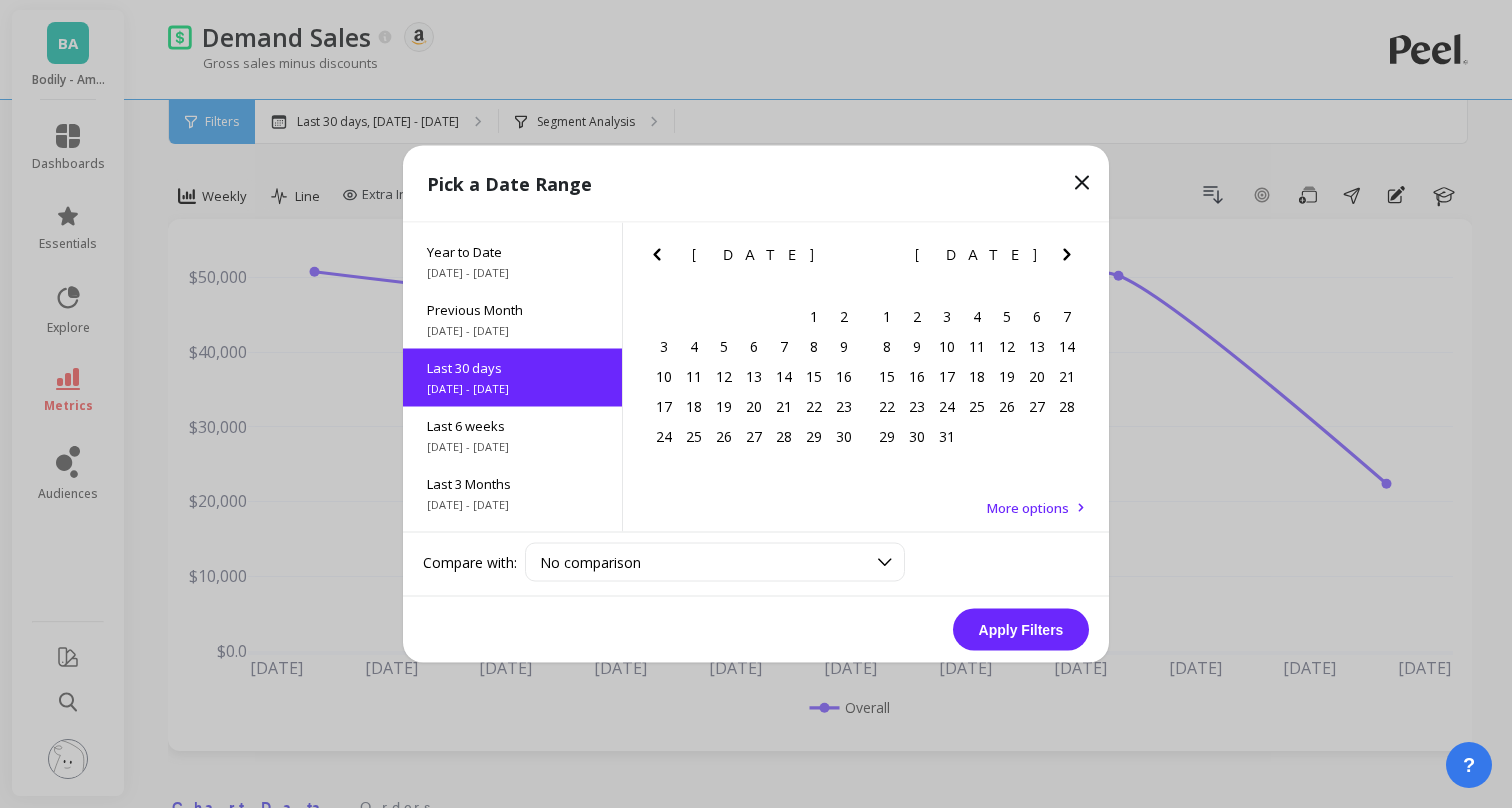 click 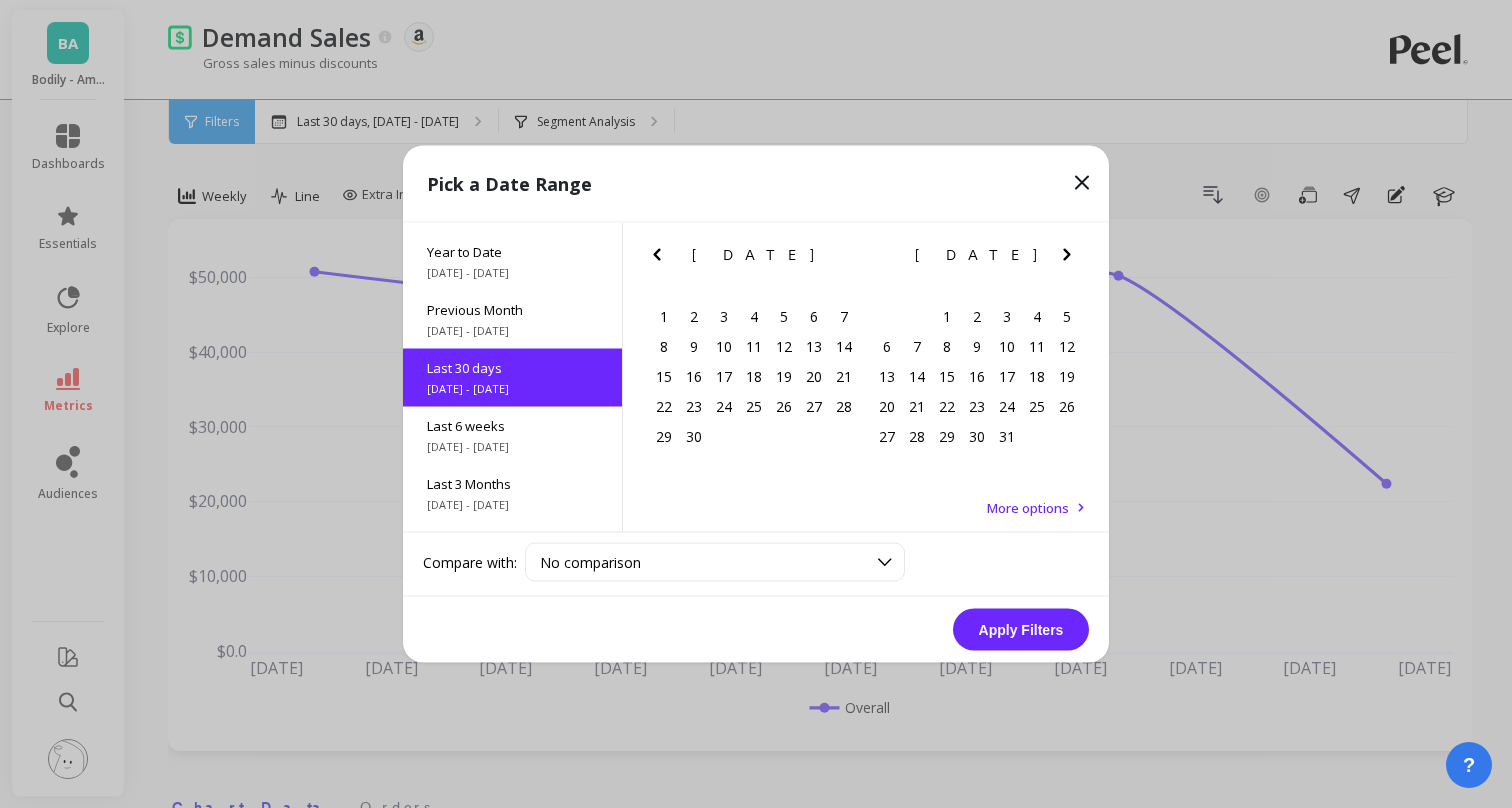 click 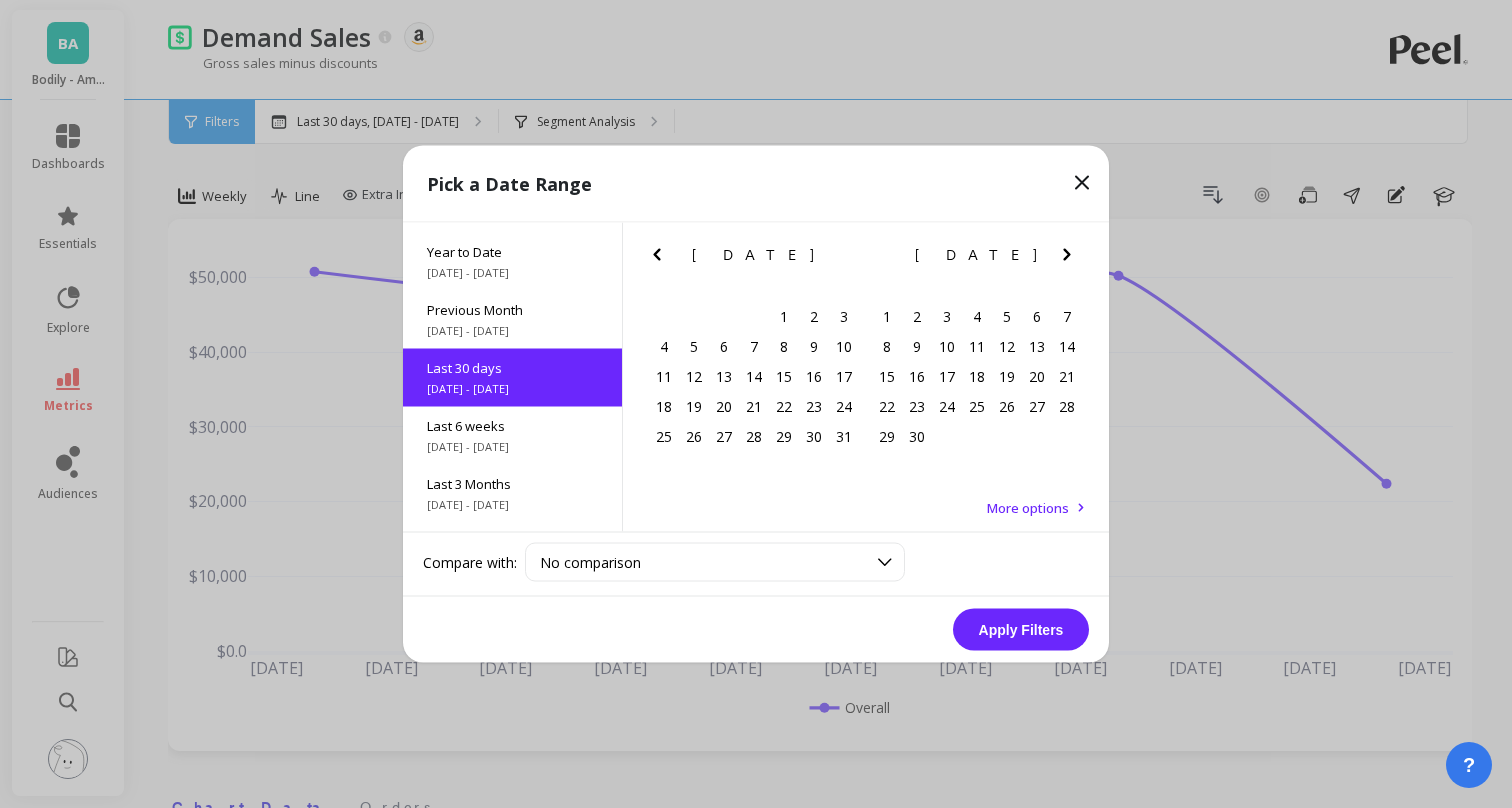 click 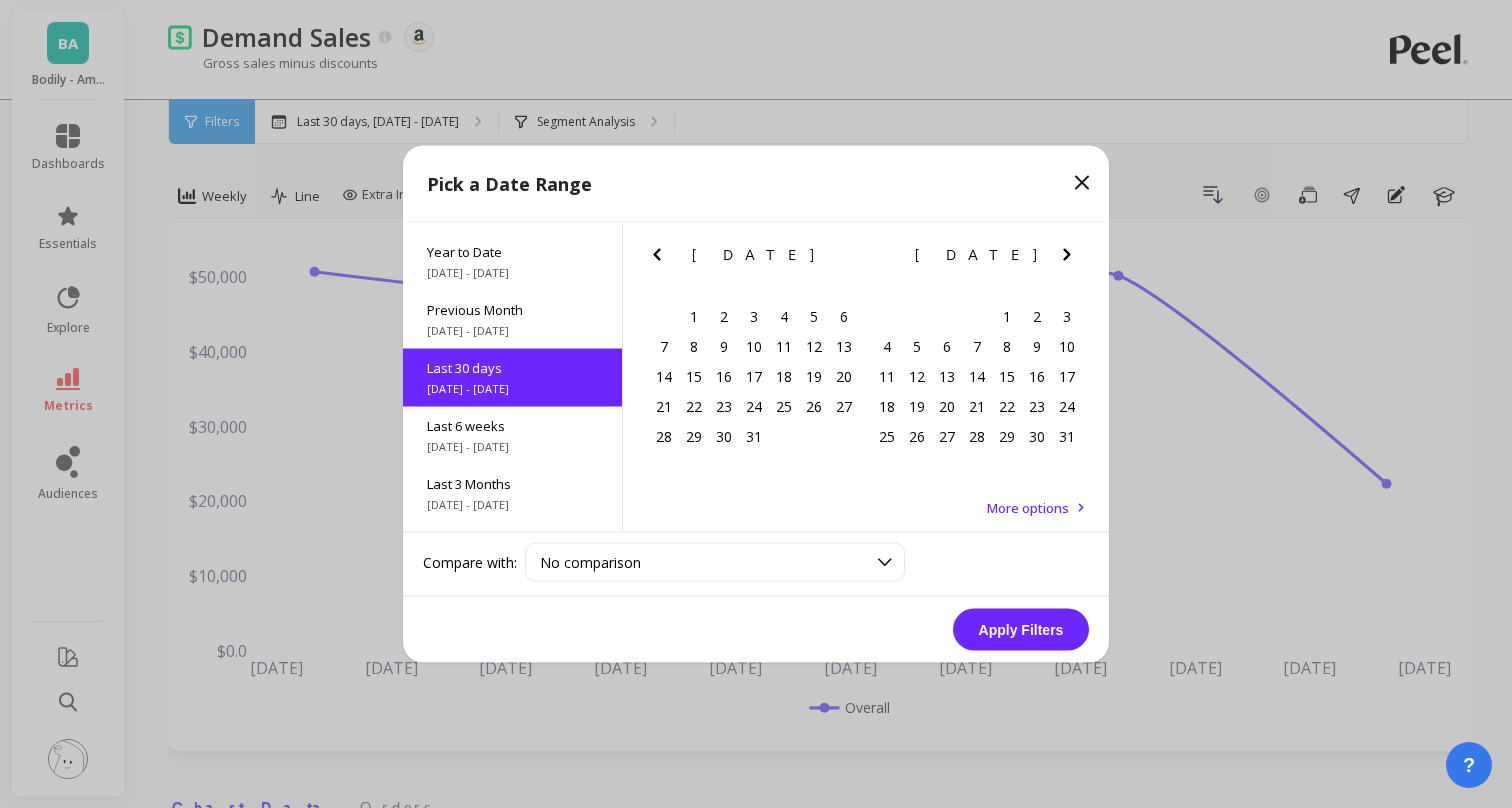 click 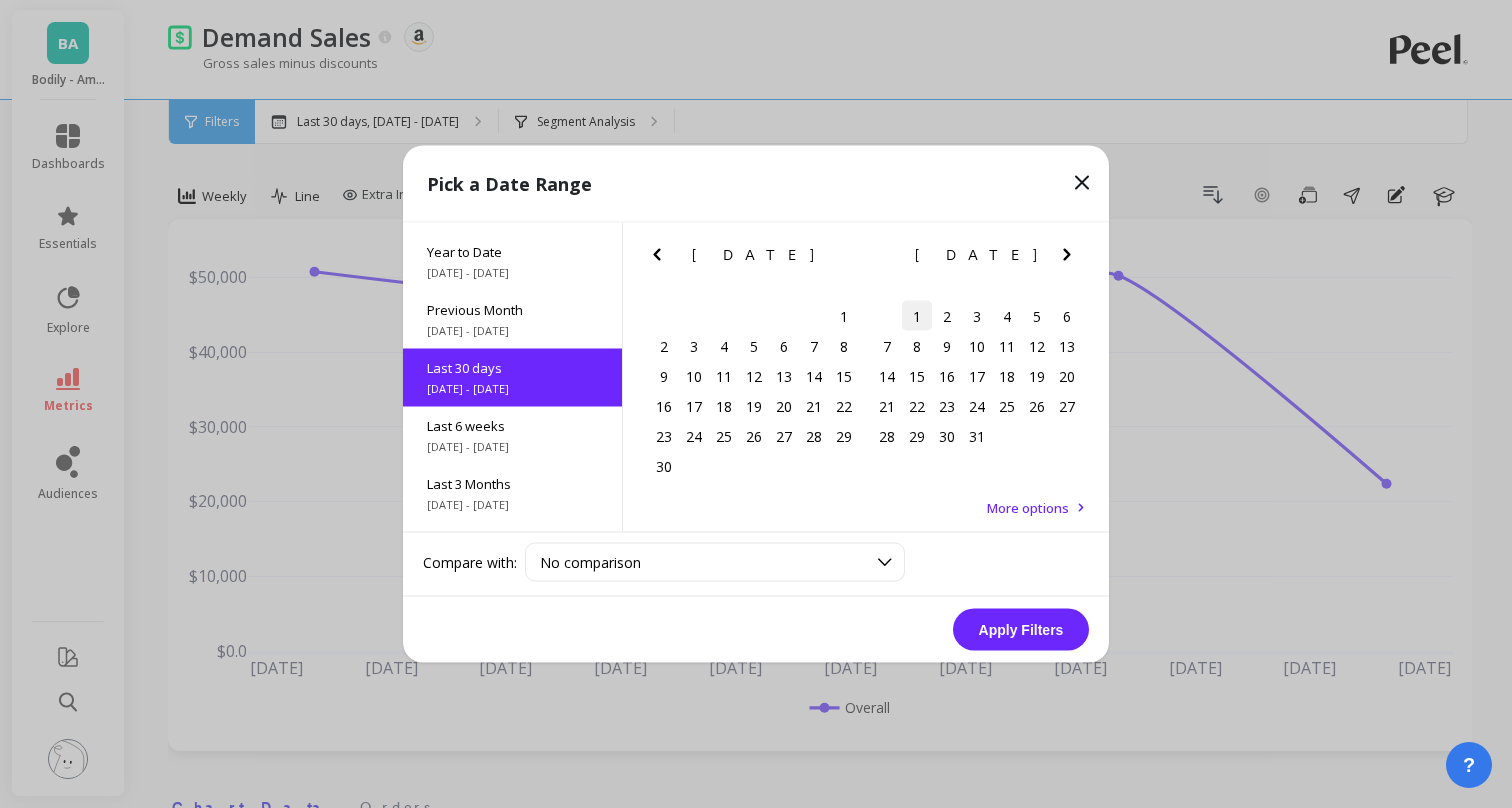 click on "1" at bounding box center (917, 316) 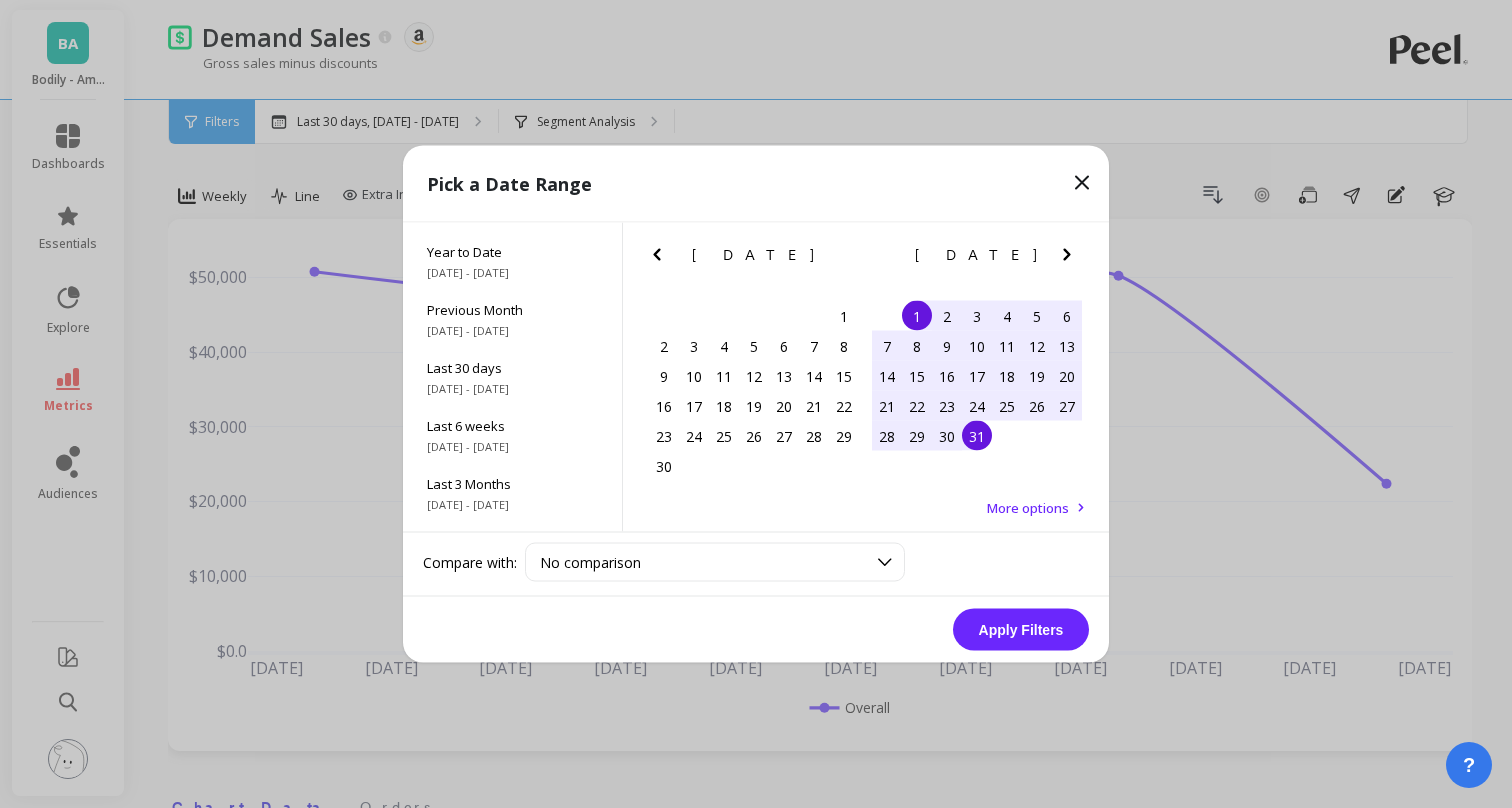click on "31" at bounding box center (977, 436) 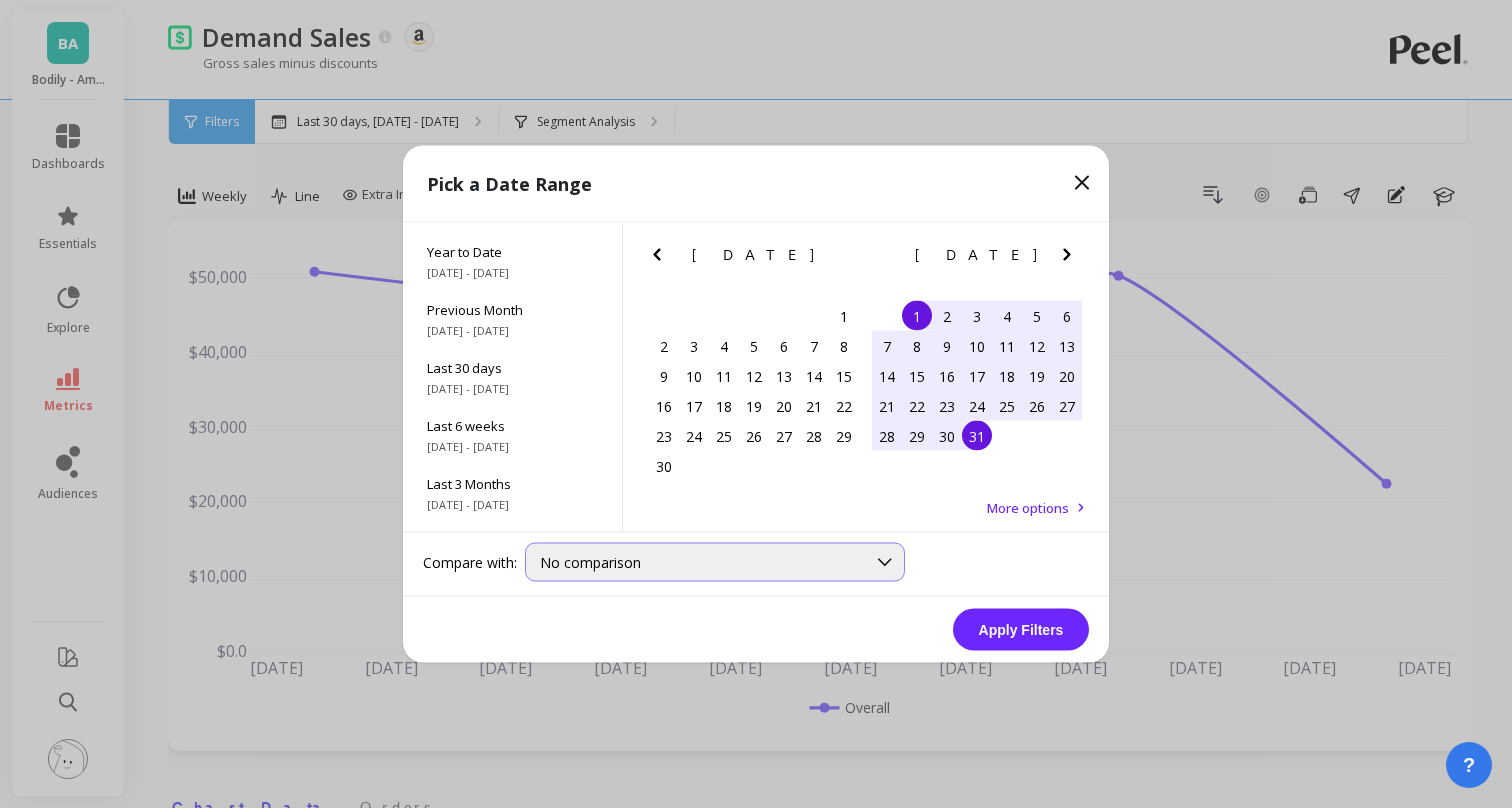 click on "No comparison" at bounding box center (703, 562) 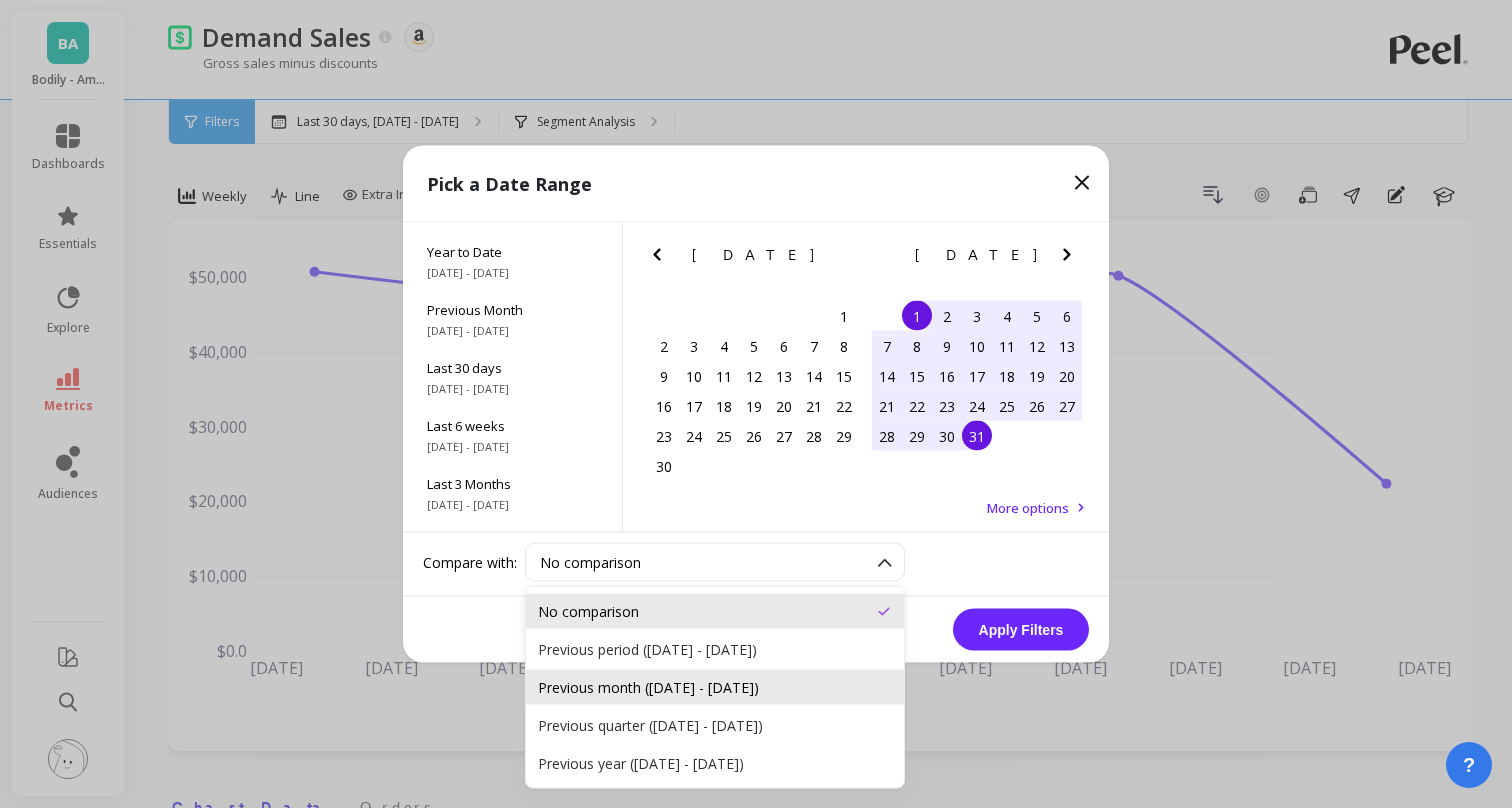 click on "Previous month (Jun 1, 2024 - Jun 30, 2024)" at bounding box center (715, 687) 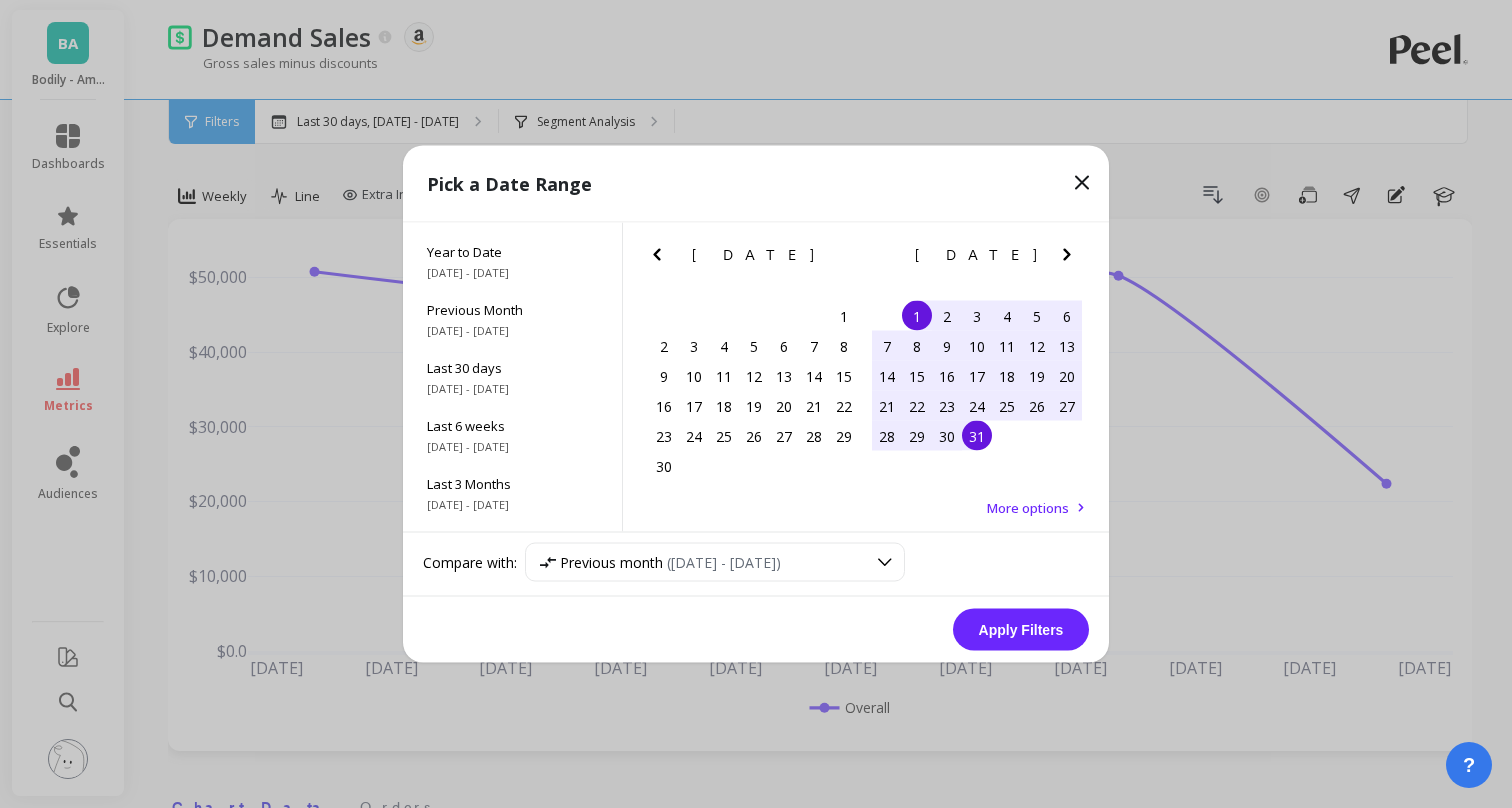 click on "Apply Filters" at bounding box center [1021, 630] 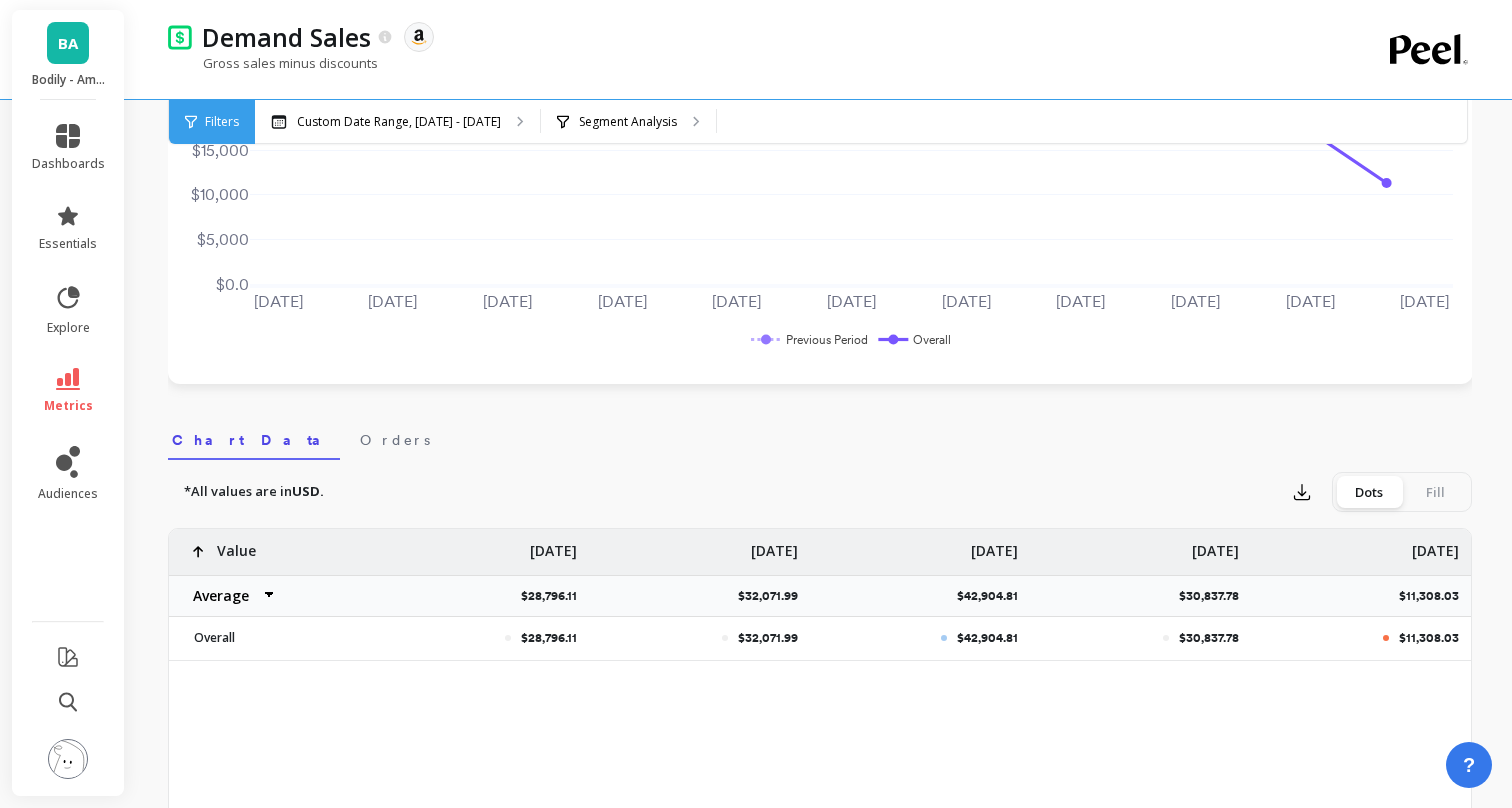 scroll, scrollTop: 380, scrollLeft: 0, axis: vertical 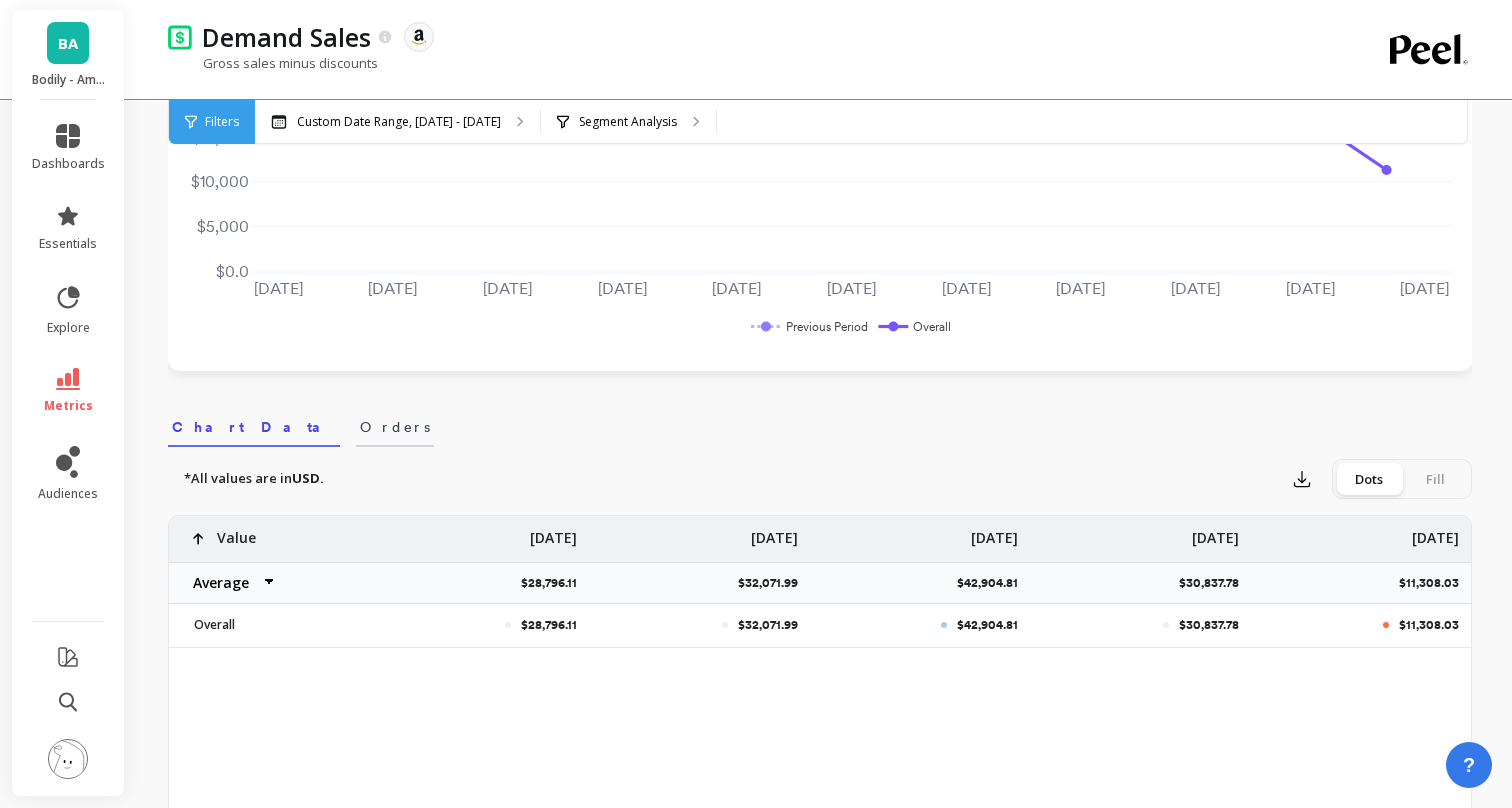 click on "Orders" at bounding box center (395, 427) 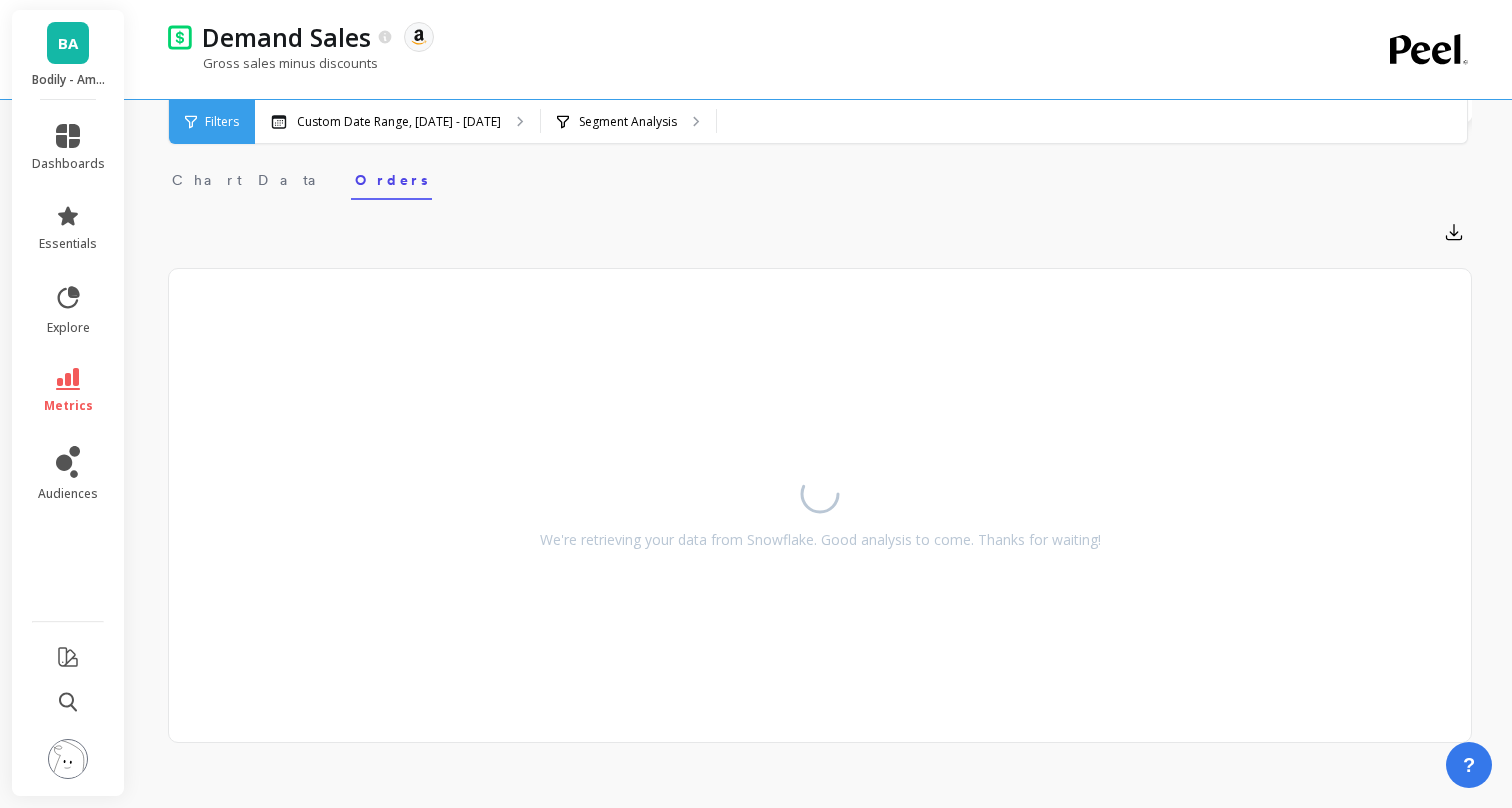 scroll, scrollTop: 0, scrollLeft: 0, axis: both 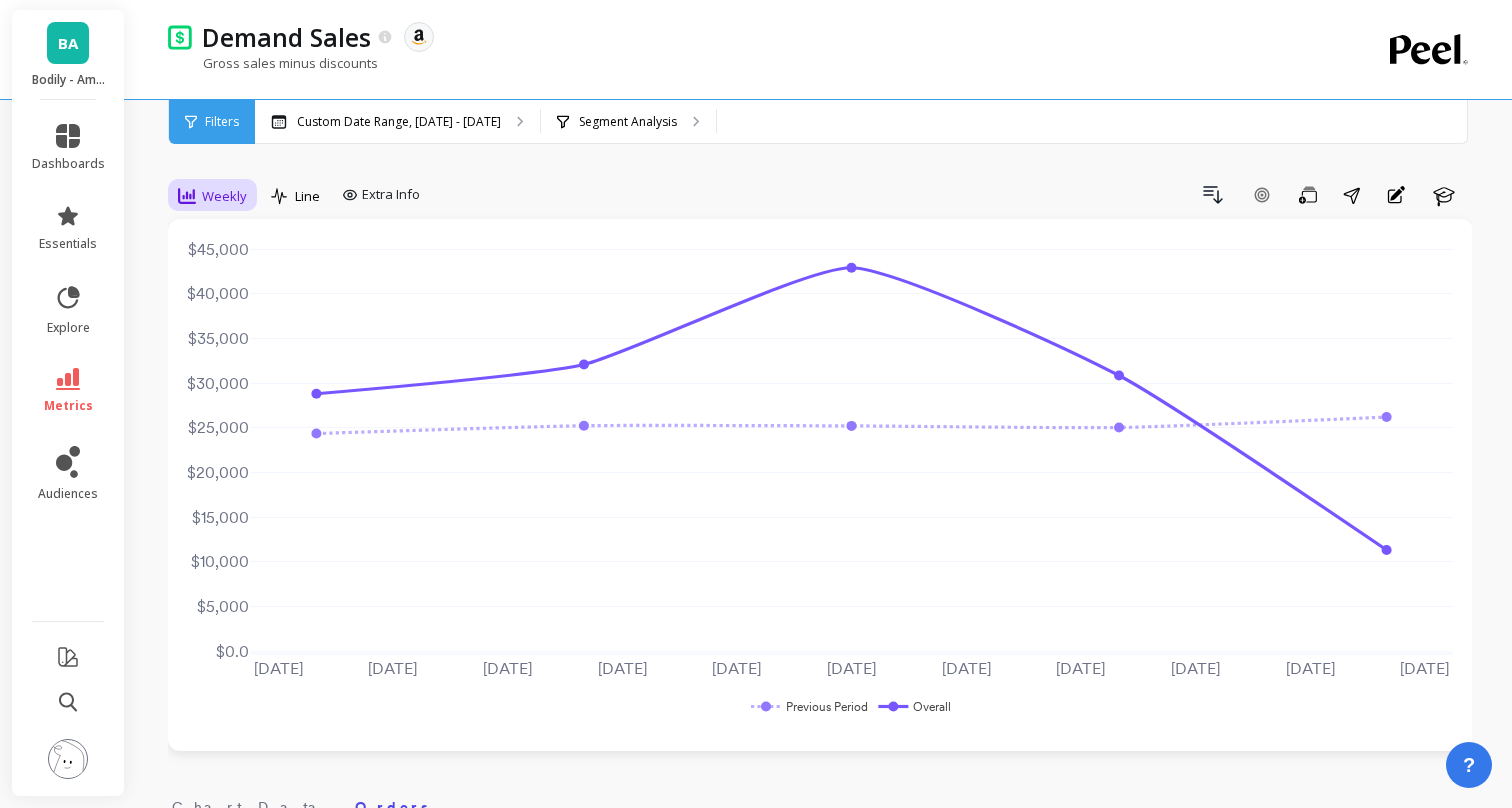 click on "Weekly" at bounding box center [212, 196] 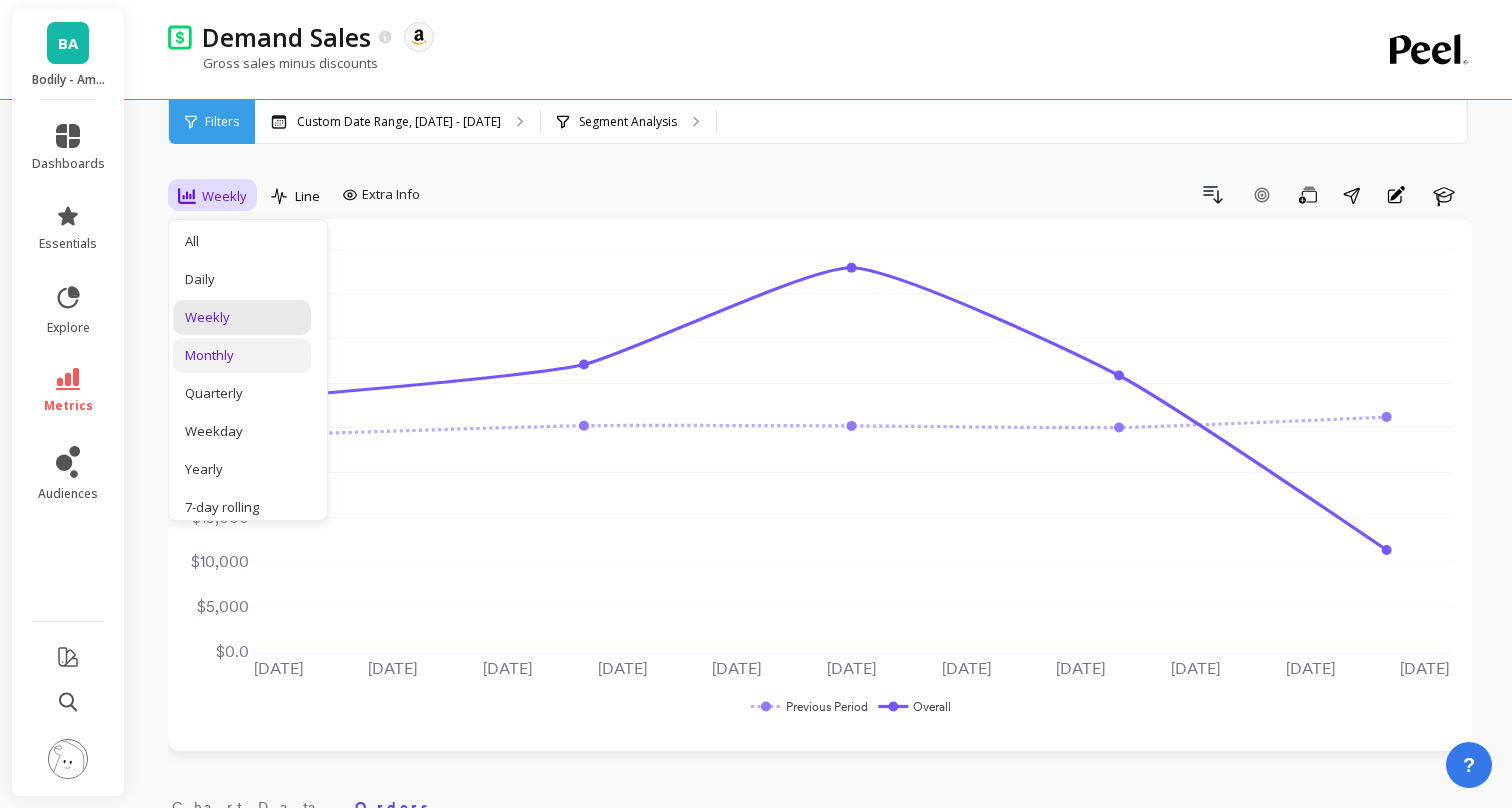 click on "Monthly" at bounding box center [242, 355] 